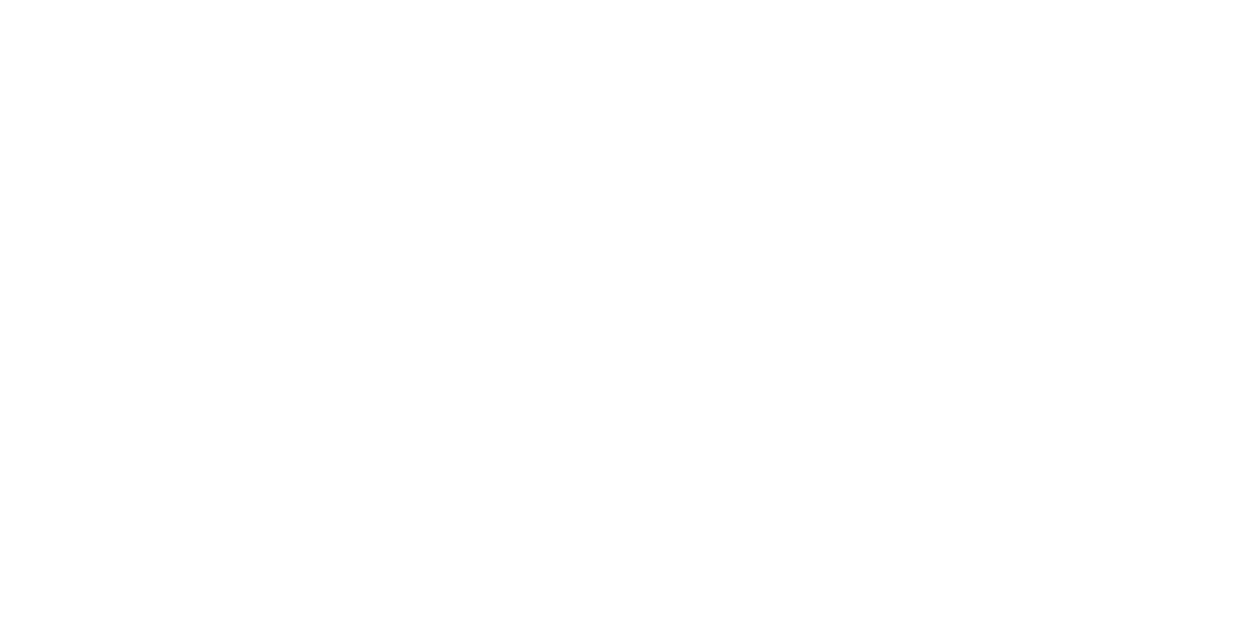 scroll, scrollTop: 0, scrollLeft: 0, axis: both 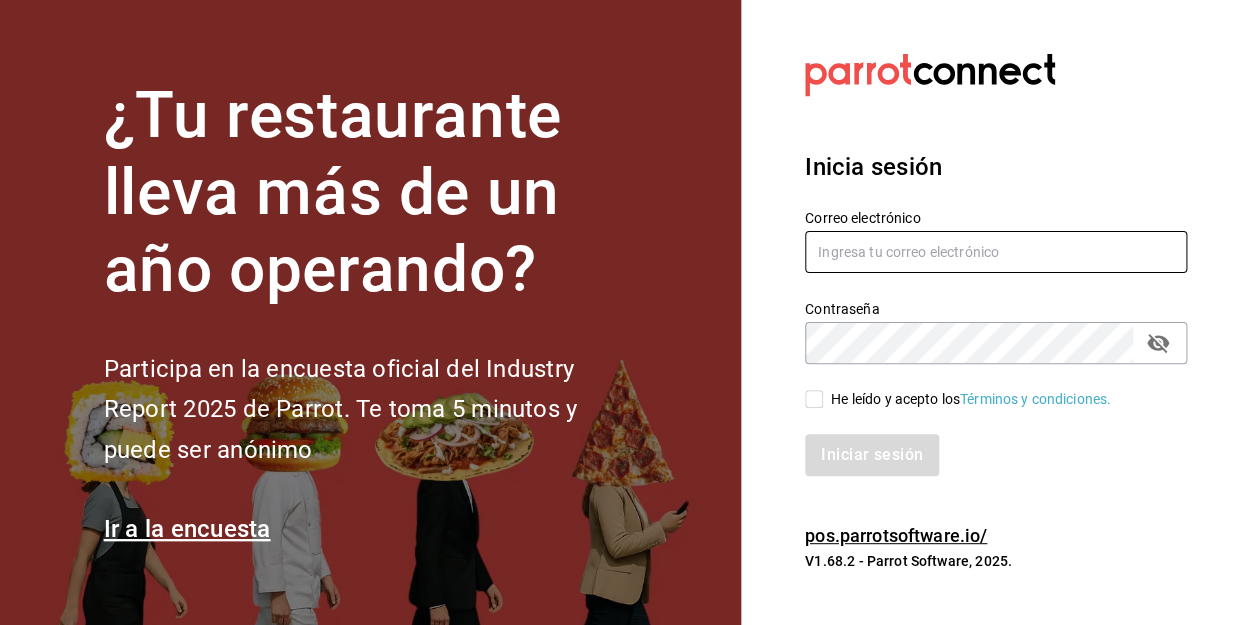 type on "[EMAIL]" 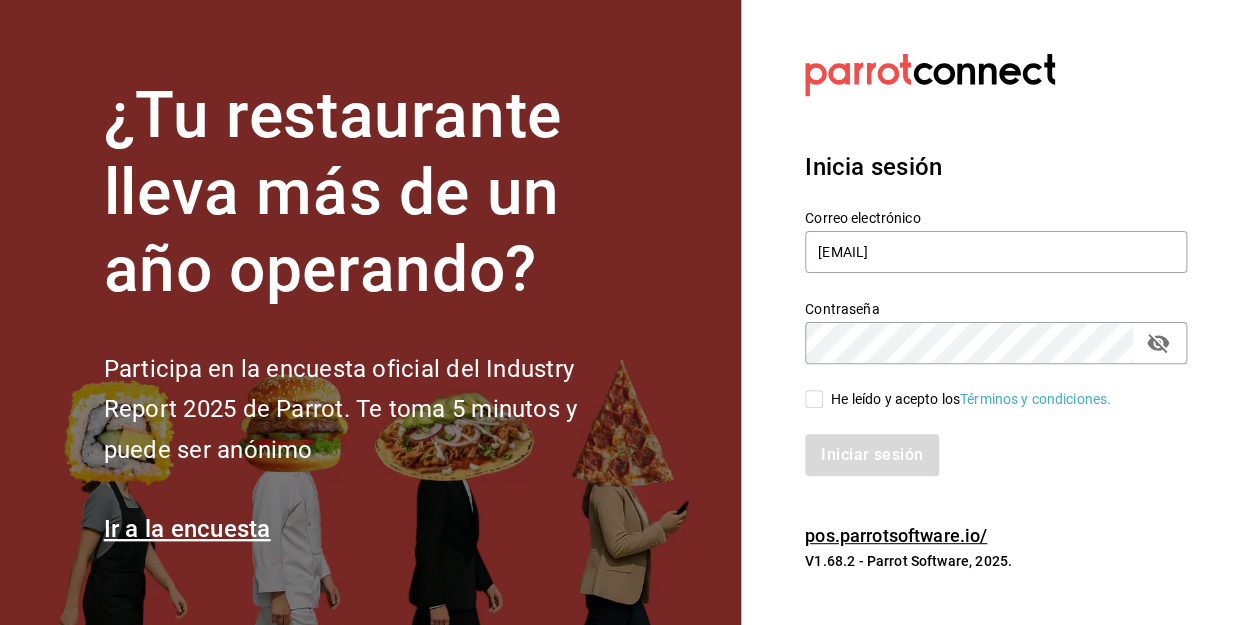click on "He leído y acepto los  Términos y condiciones." at bounding box center (814, 399) 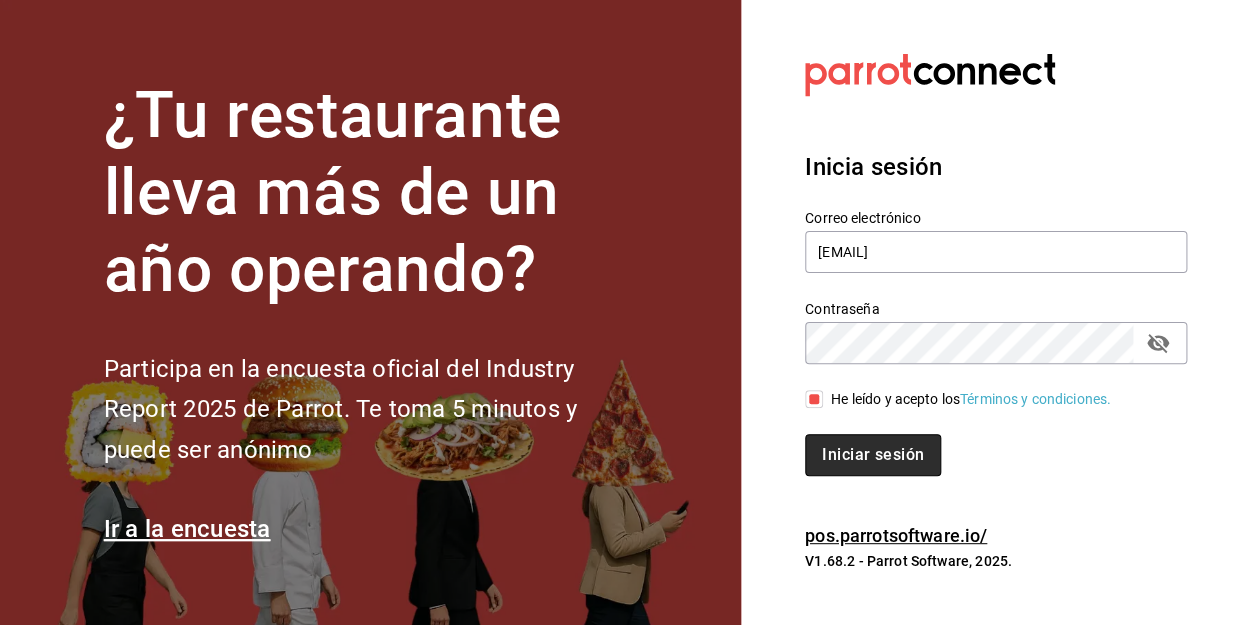 click on "Iniciar sesión" at bounding box center [873, 455] 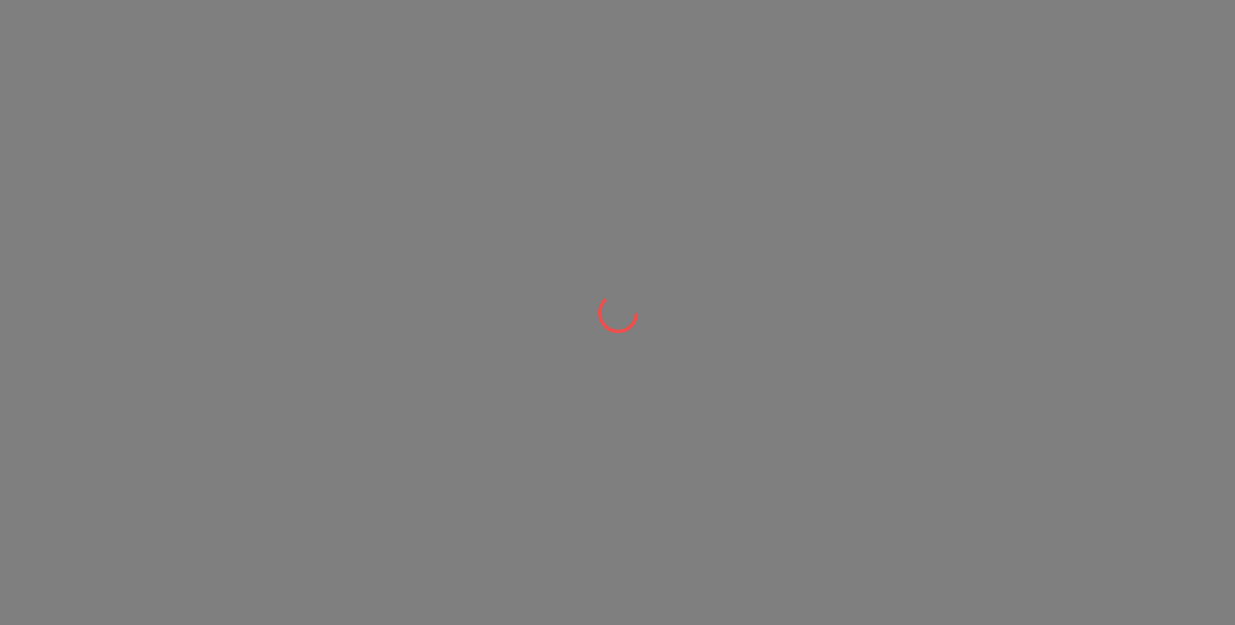 scroll, scrollTop: 0, scrollLeft: 0, axis: both 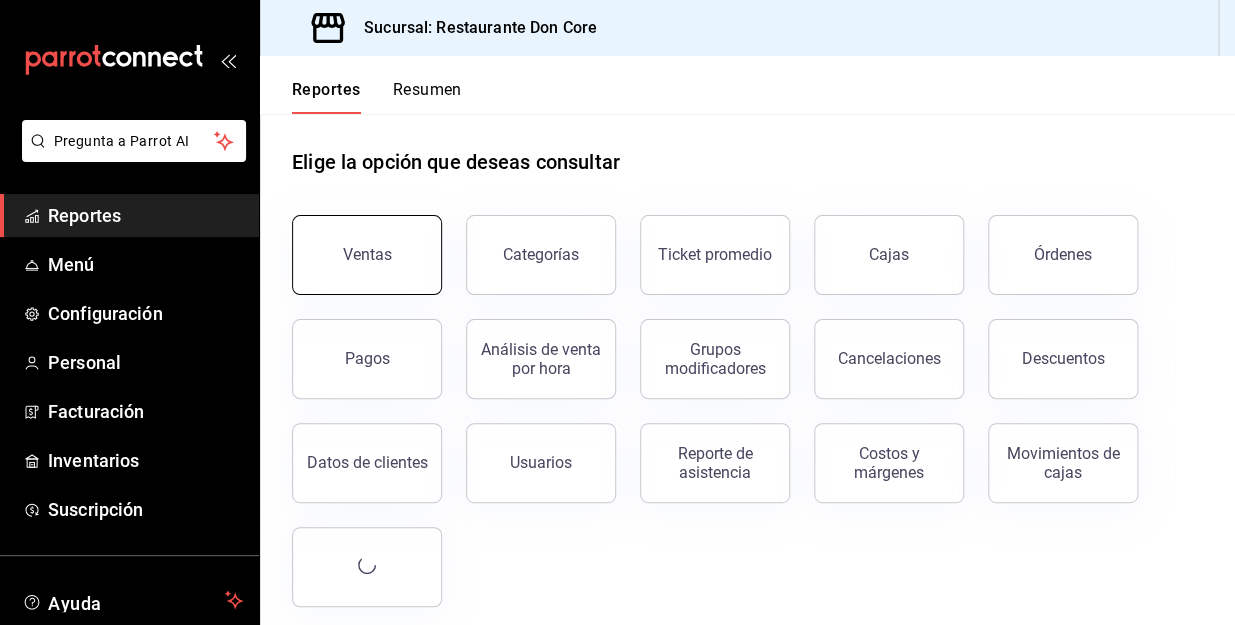 click on "Ventas" at bounding box center (367, 255) 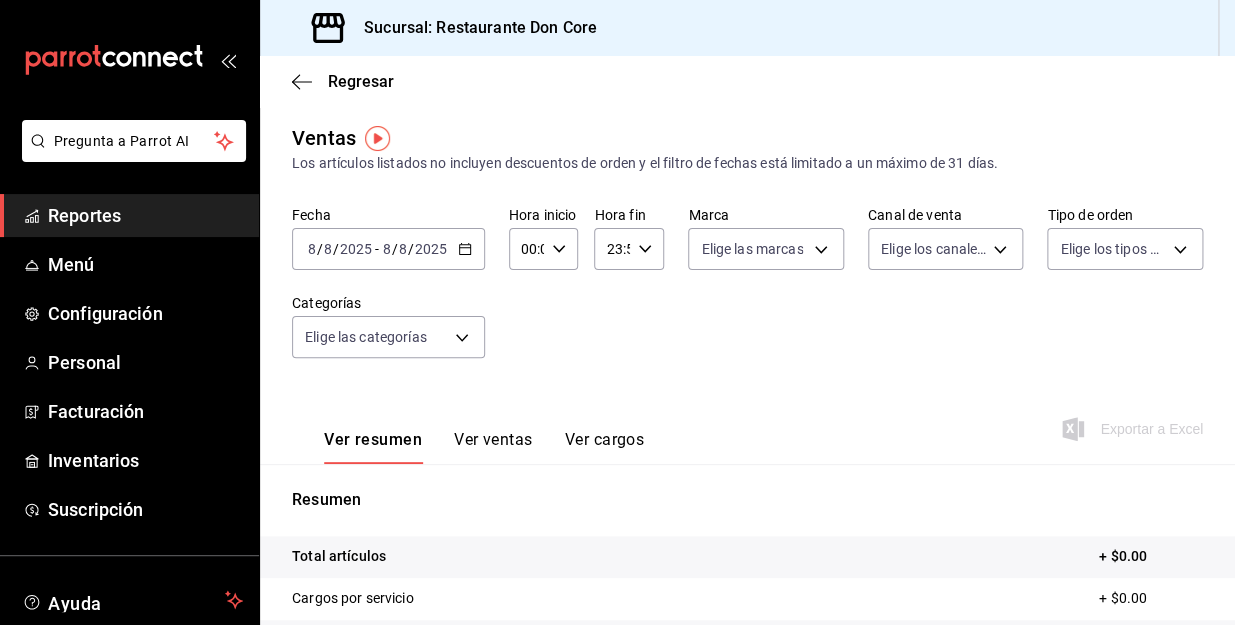 click on "Regresar" at bounding box center (747, 81) 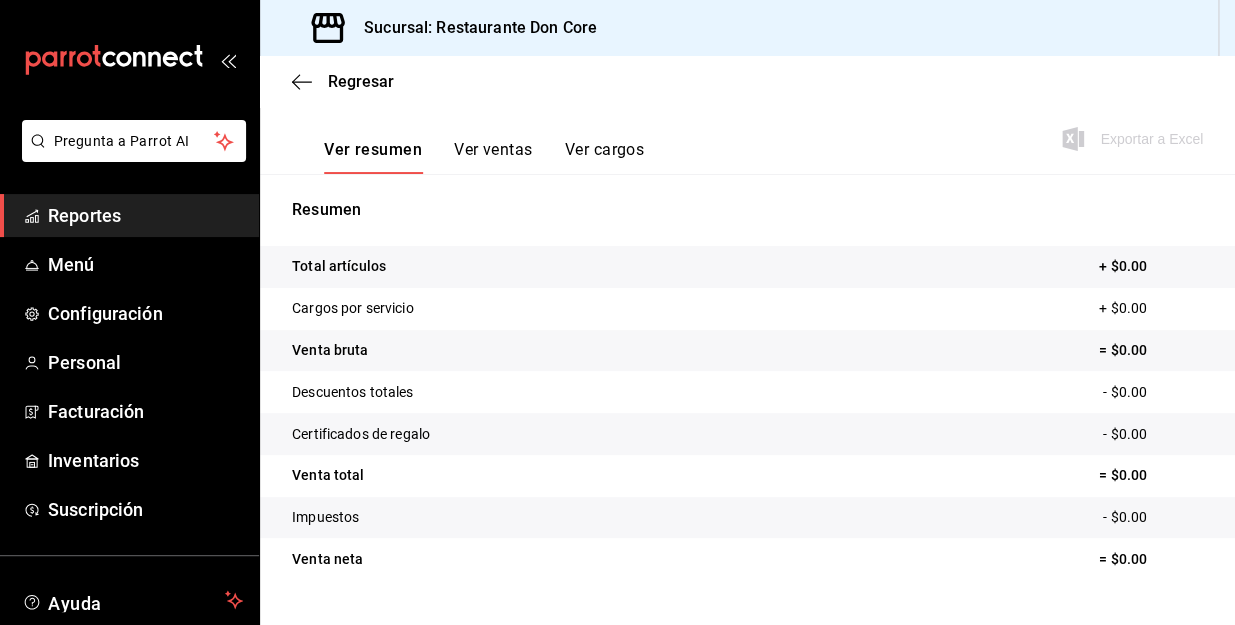 scroll, scrollTop: 0, scrollLeft: 0, axis: both 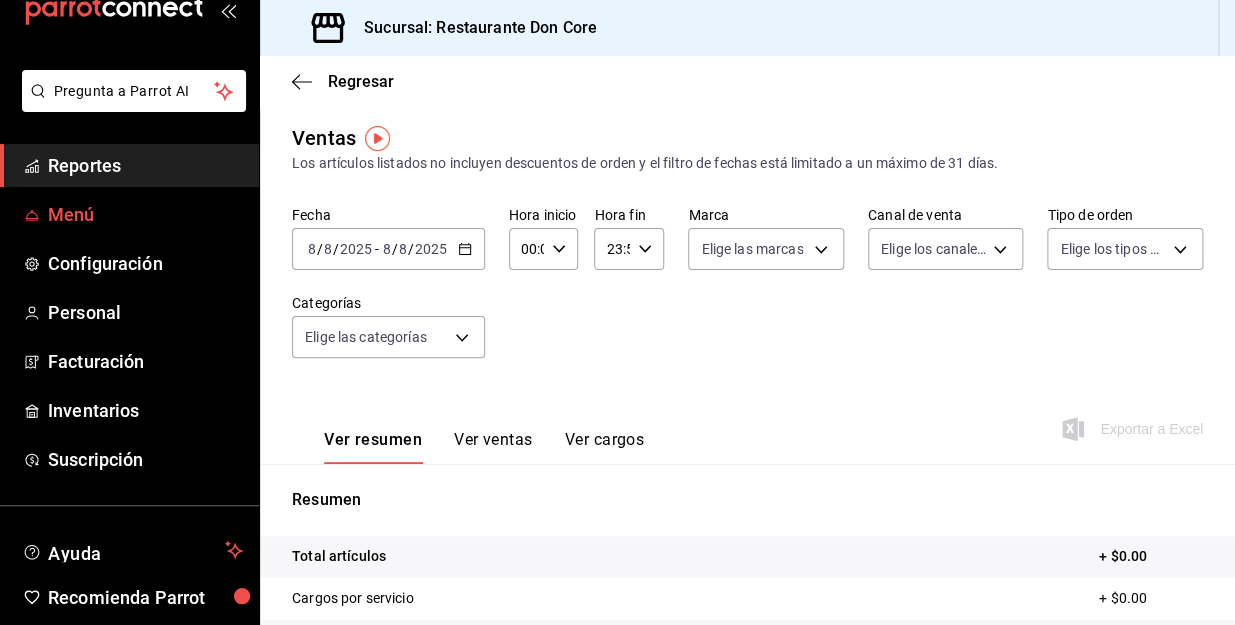 click on "Menú" at bounding box center [145, 214] 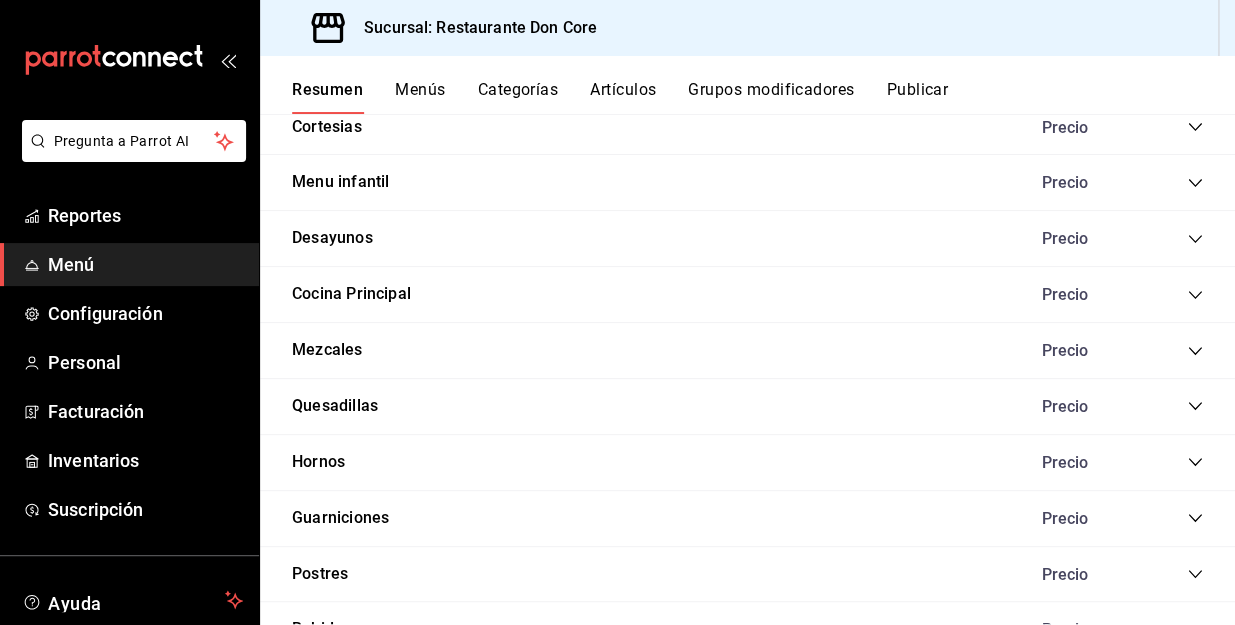 scroll, scrollTop: 1630, scrollLeft: 0, axis: vertical 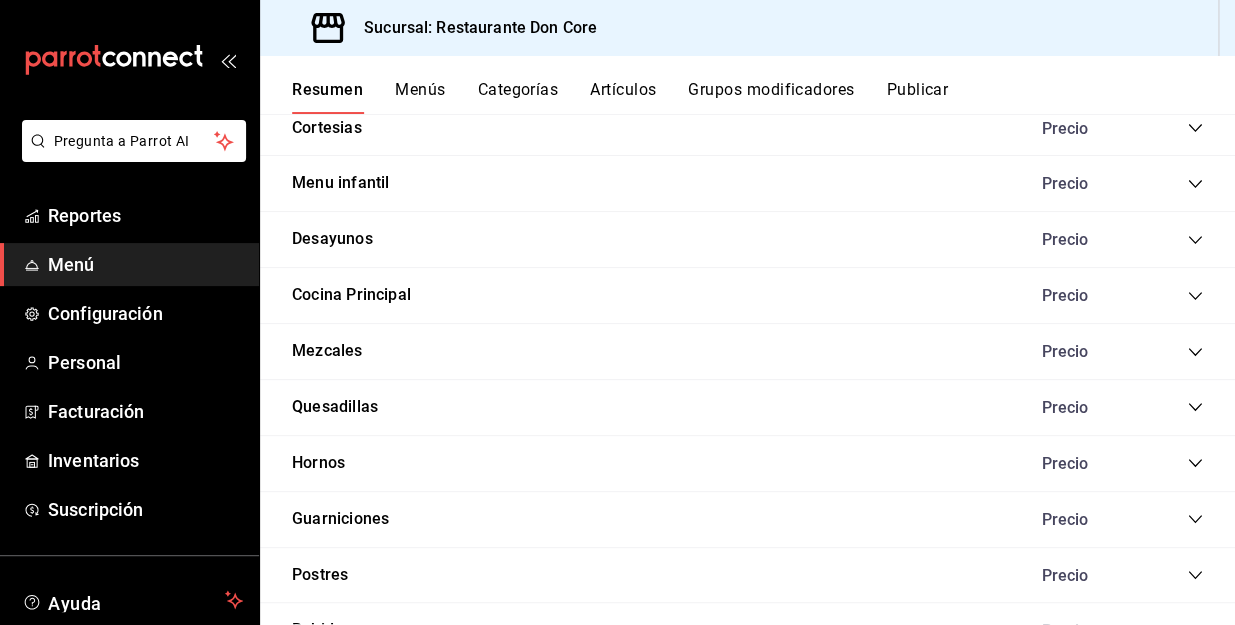click 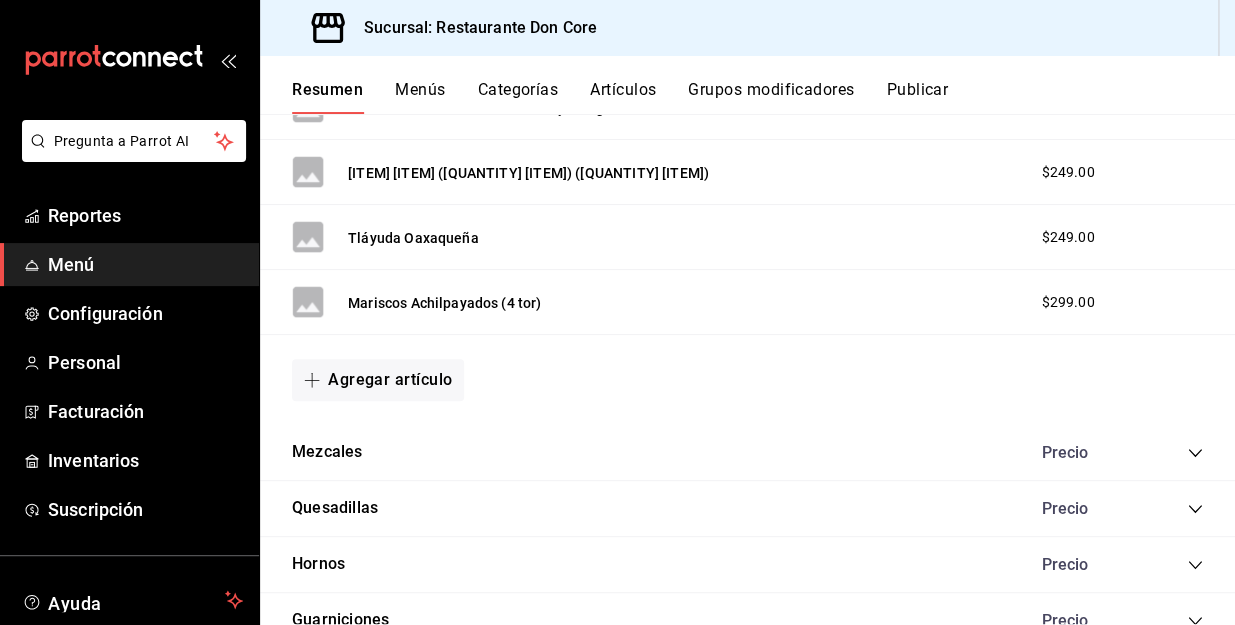 scroll, scrollTop: 3680, scrollLeft: 0, axis: vertical 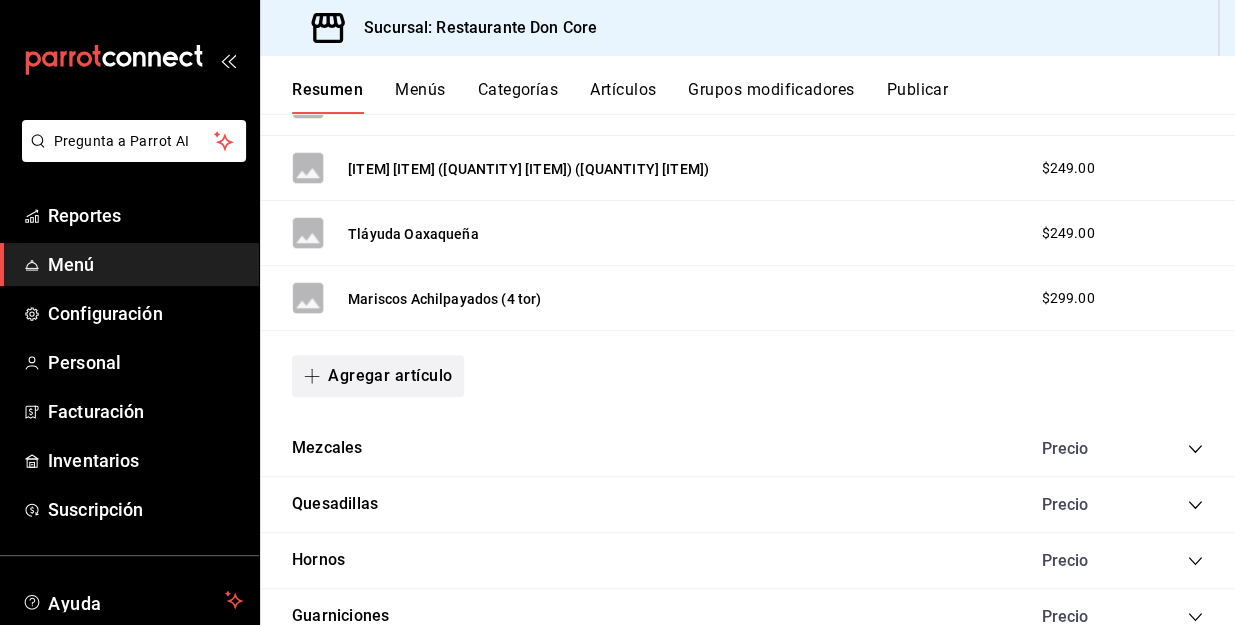 click on "Agregar artículo" at bounding box center (378, 376) 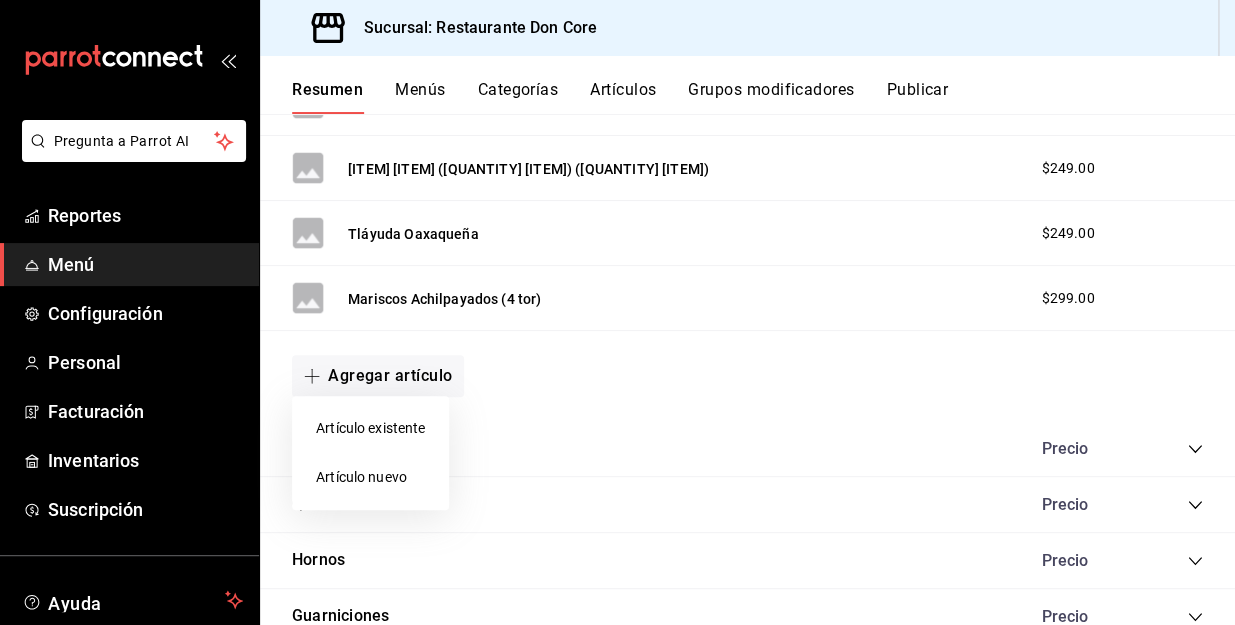 click on "Artículo nuevo" at bounding box center [370, 477] 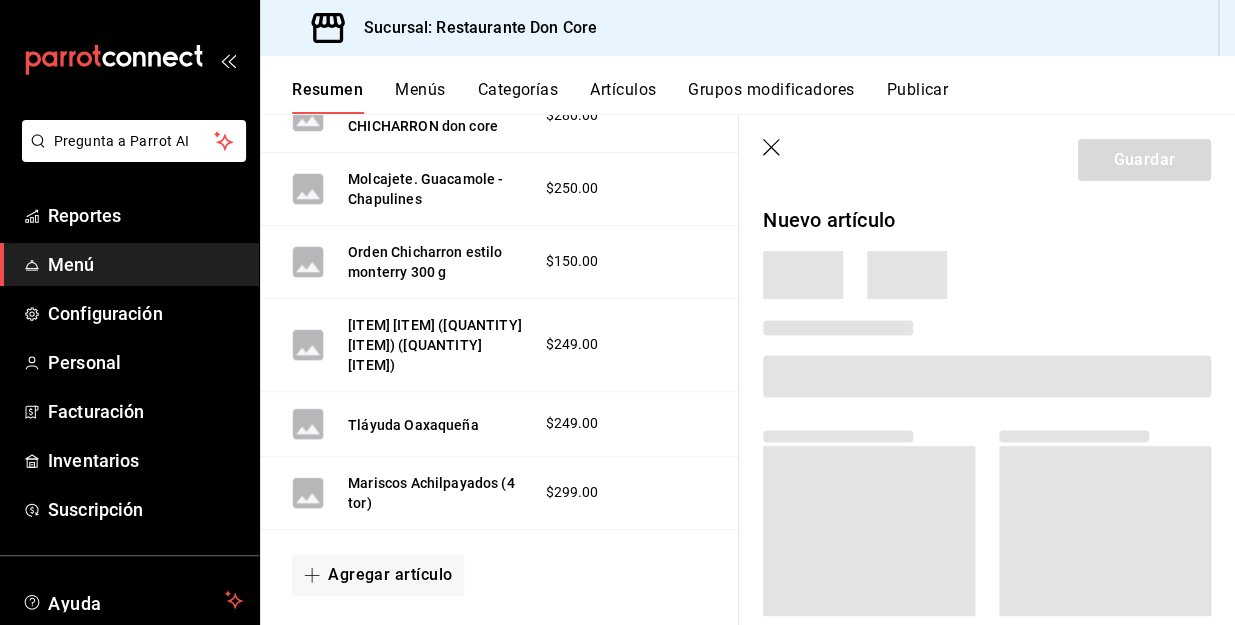 click on "Mariscos Achilpayados (4 tor)" at bounding box center (436, 493) 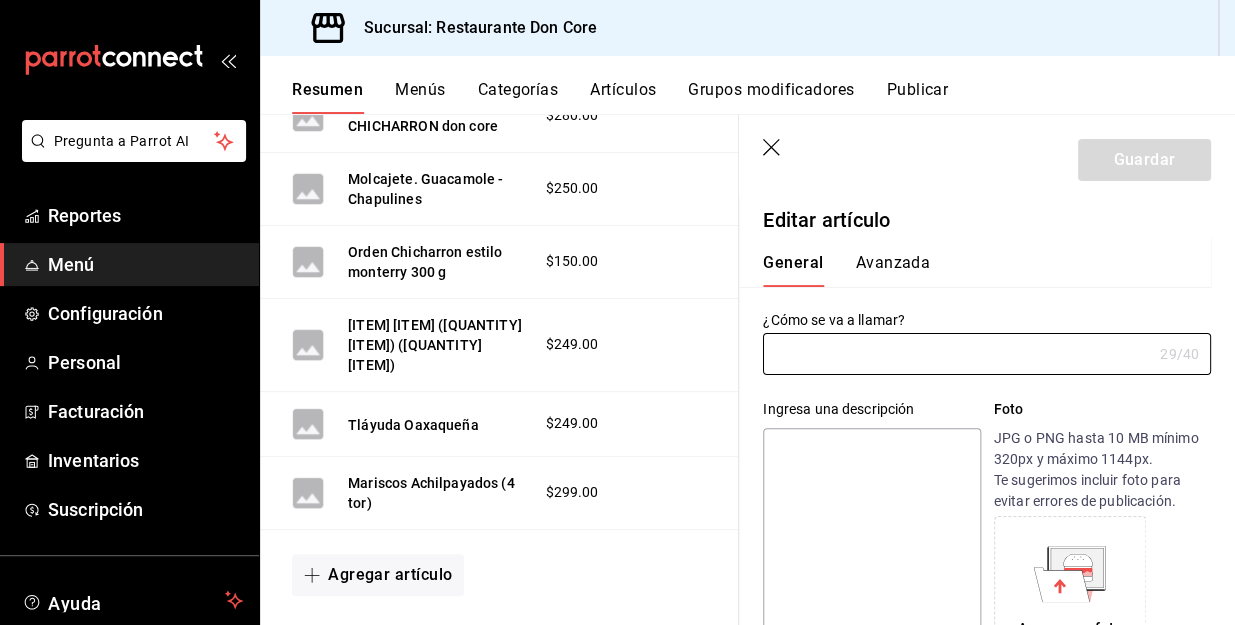 type on "Mariscos Achilpayados (4 tor)" 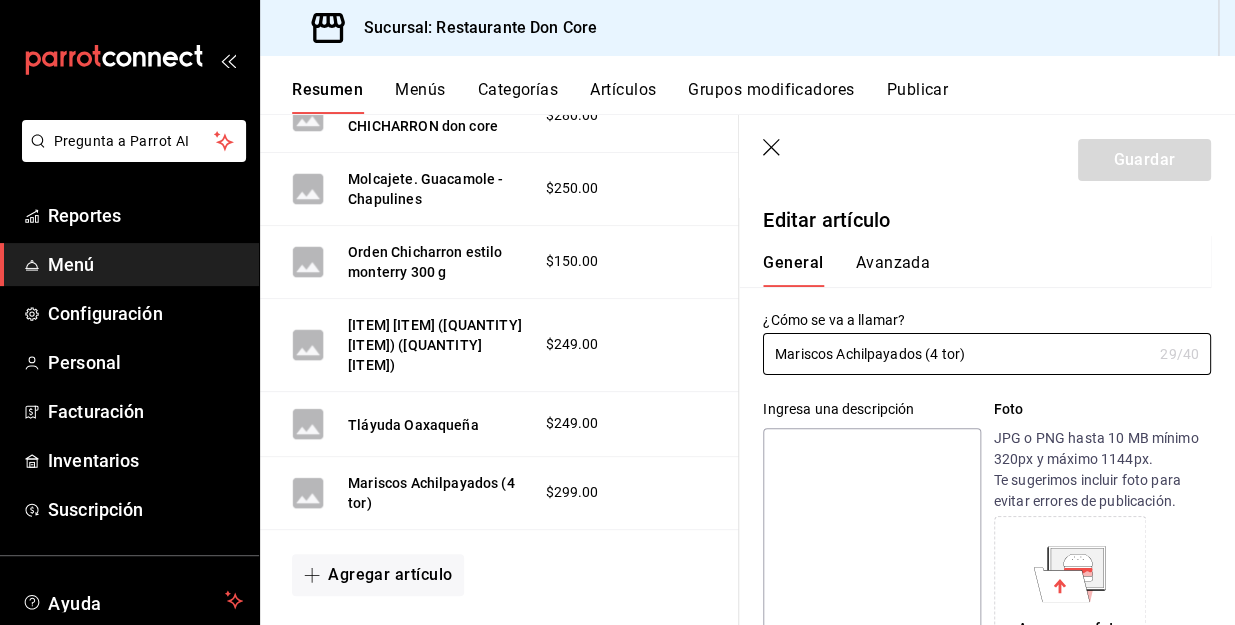 type on "$299.00" 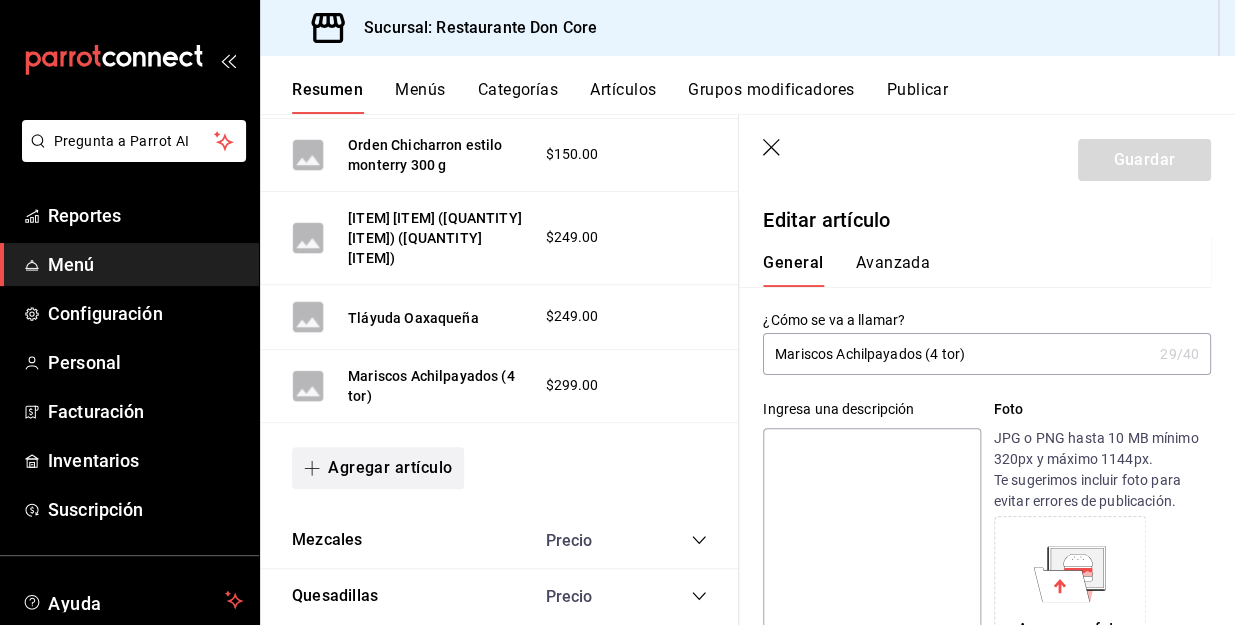 click on "Agregar artículo" at bounding box center (378, 468) 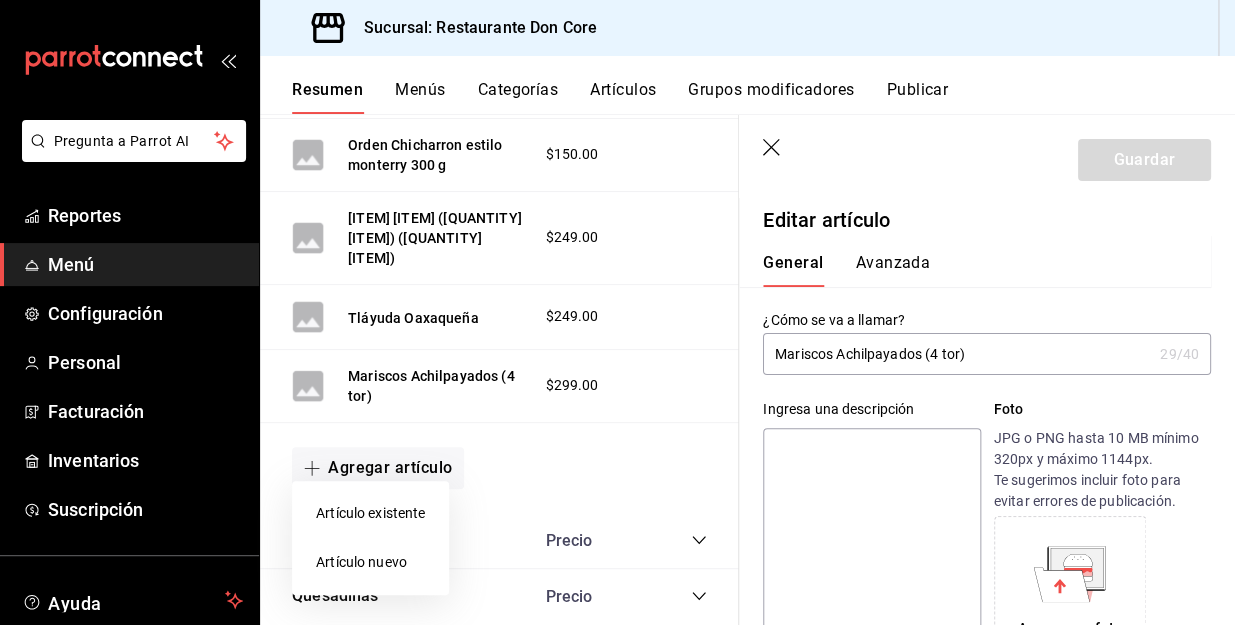 click on "Artículo nuevo" at bounding box center (370, 562) 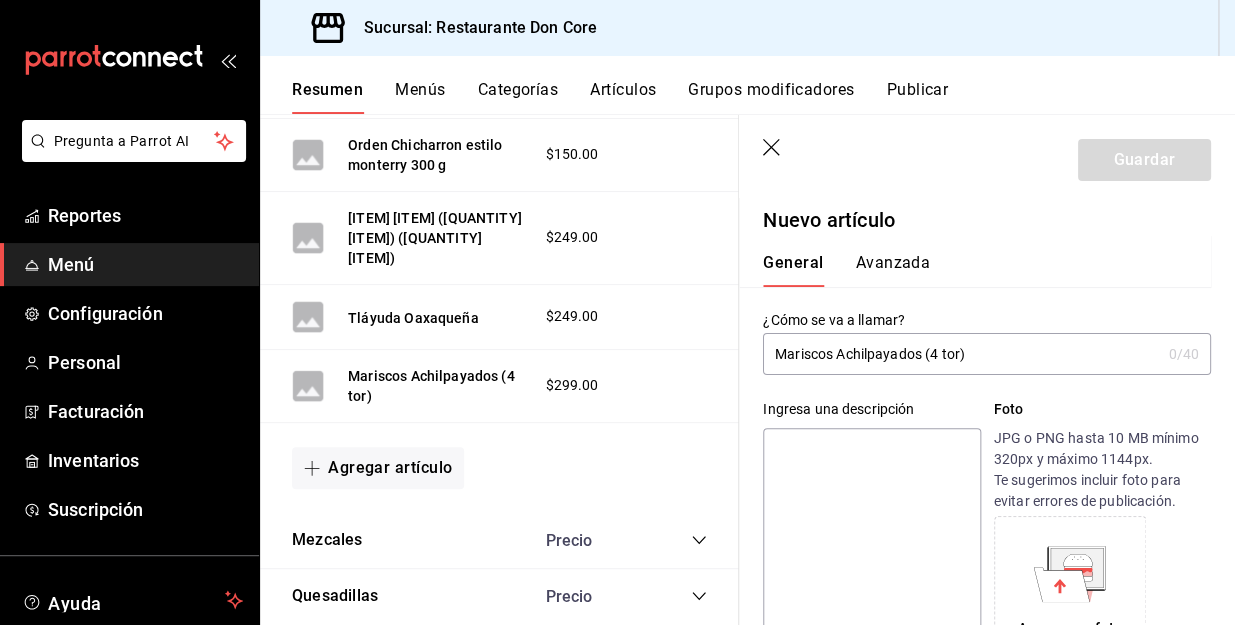 type 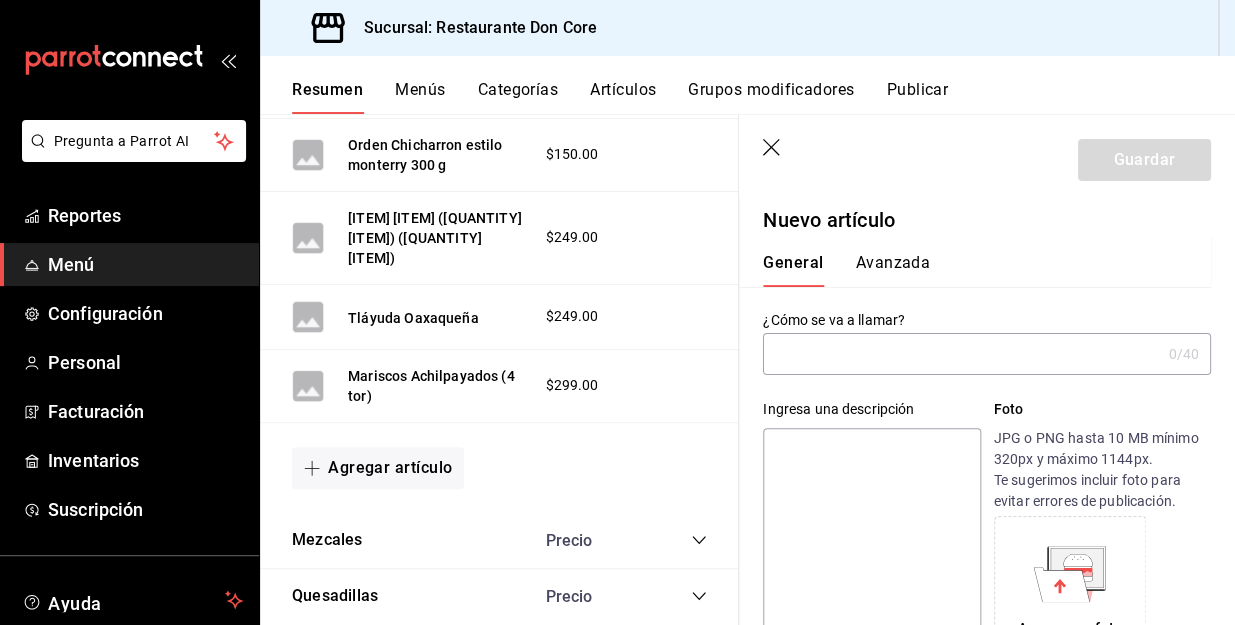 click at bounding box center (961, 354) 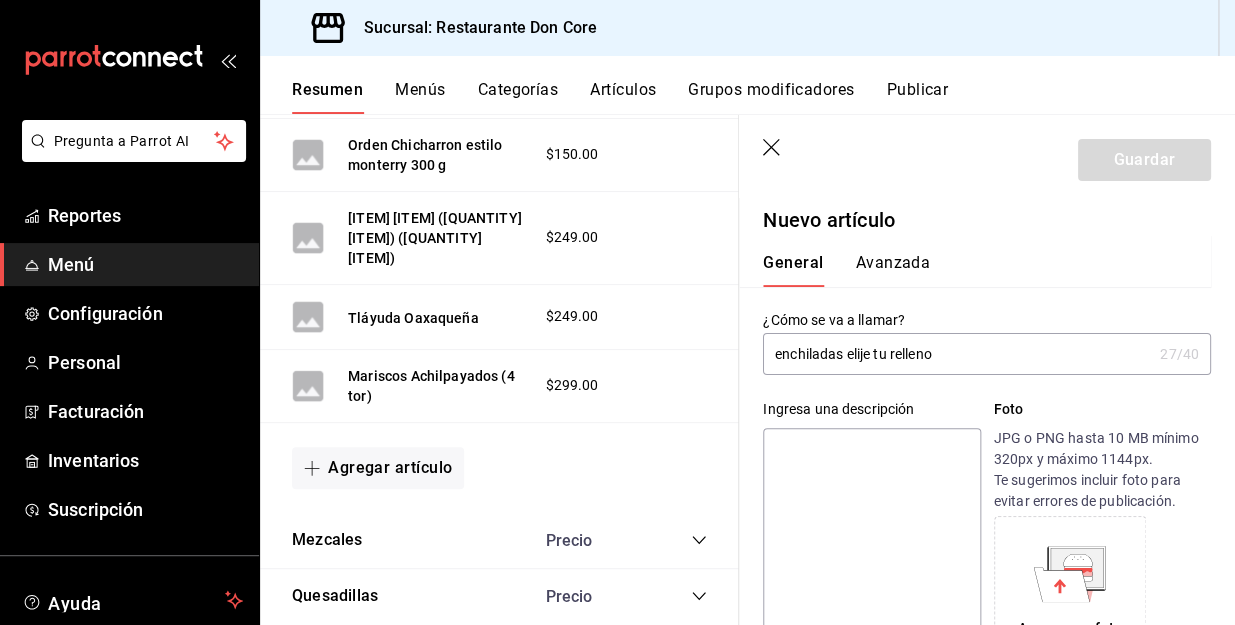 click on "enchiladas elije tu relleno" at bounding box center [957, 354] 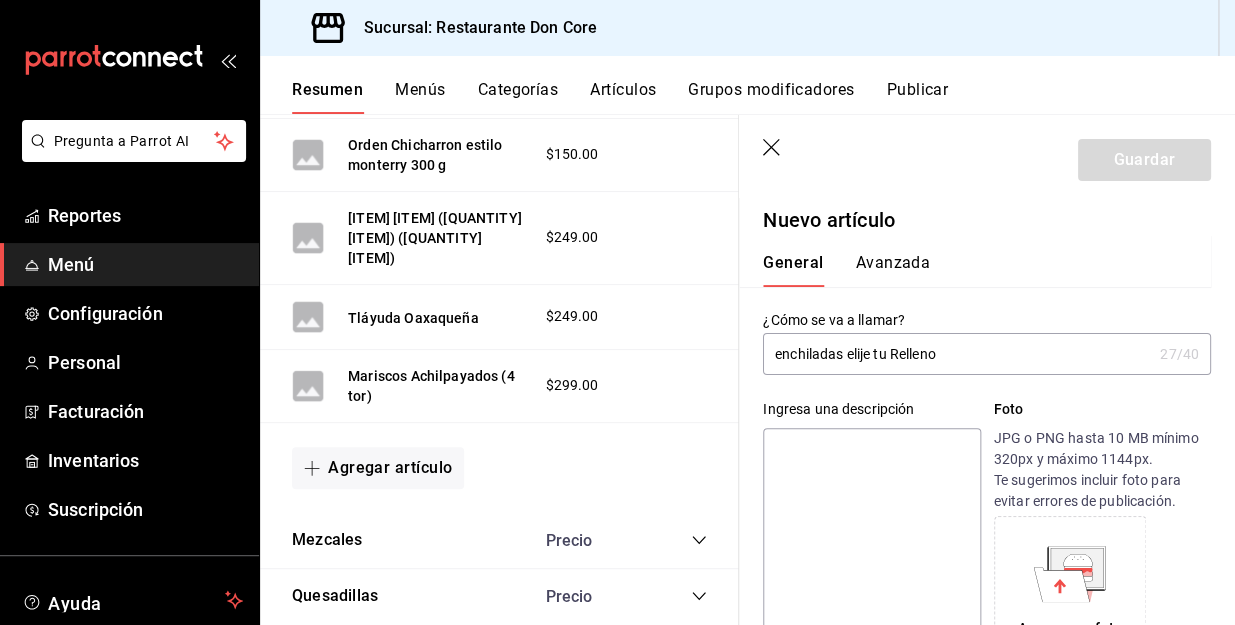 click on "enchiladas elije tu Relleno" at bounding box center [957, 354] 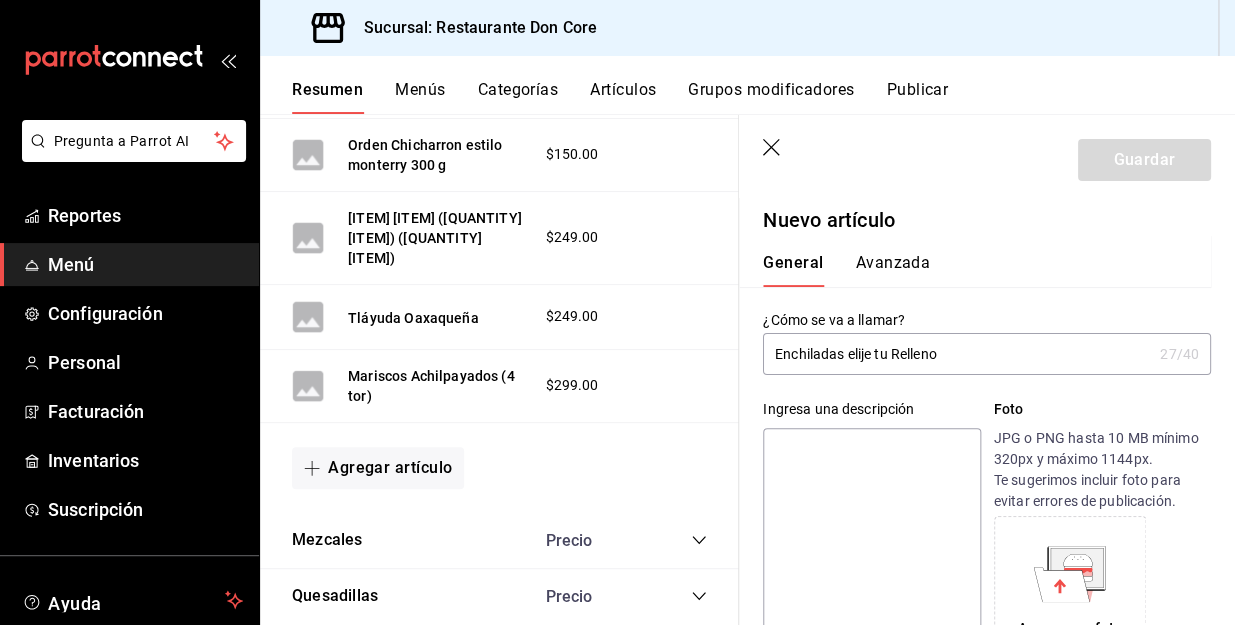 click on "Enchiladas elije tu Relleno" at bounding box center [957, 354] 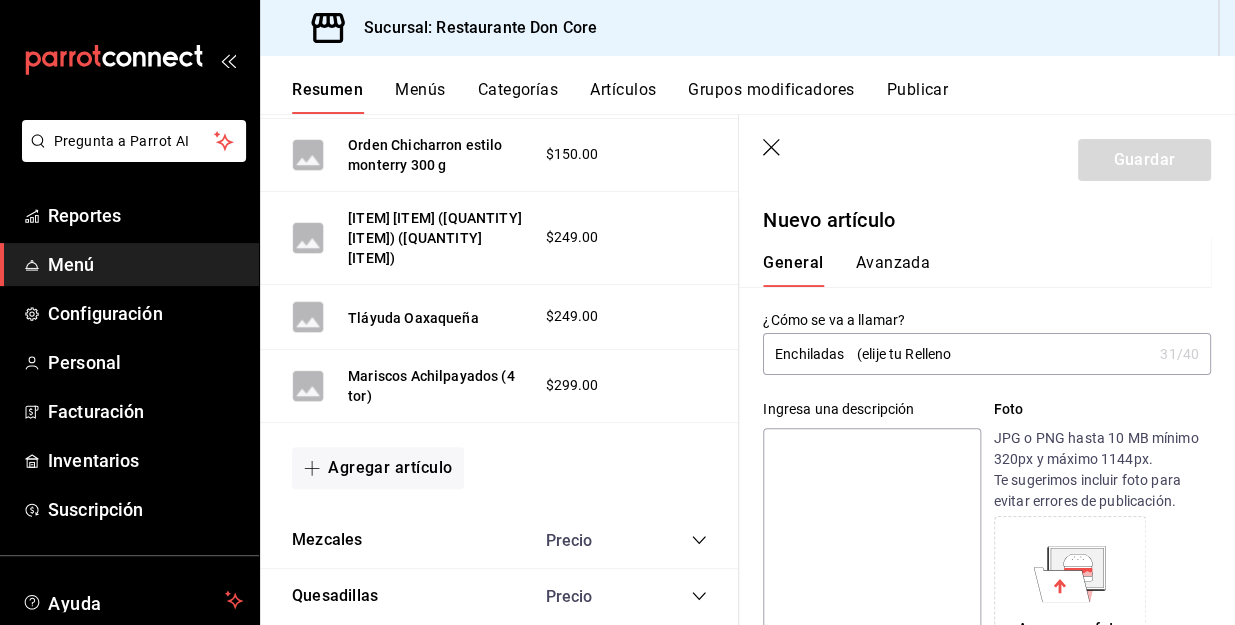 click on "Enchiladas    (elije tu Relleno" at bounding box center (957, 354) 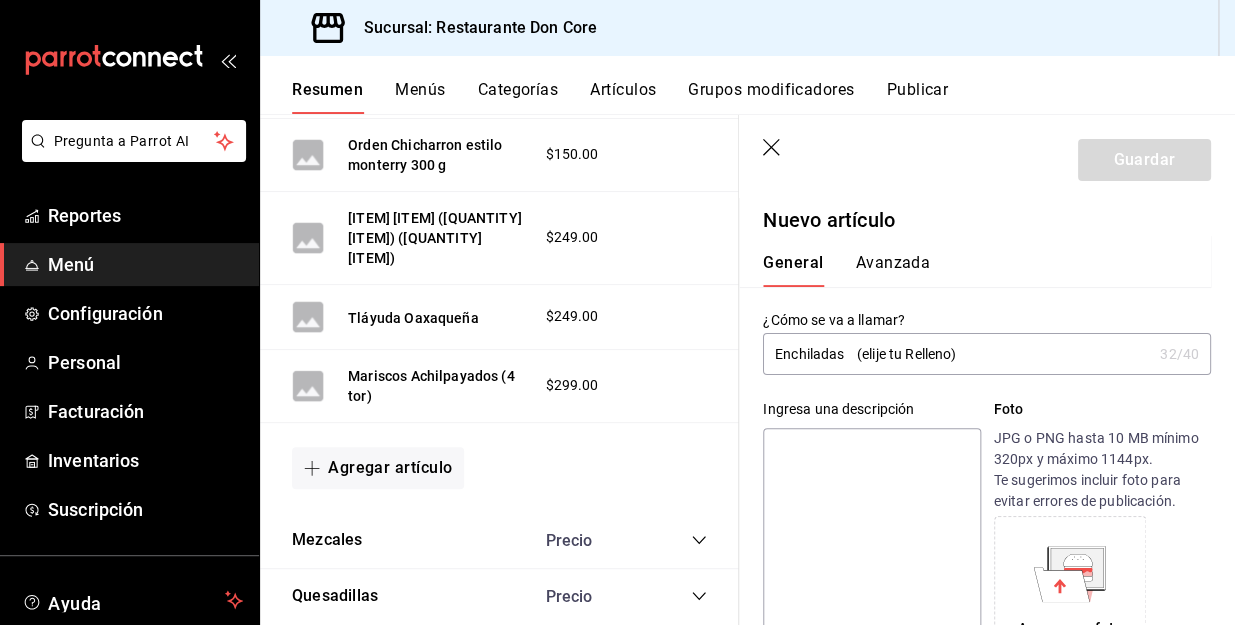 click on "Enchiladas    (elije tu Relleno)" at bounding box center [957, 354] 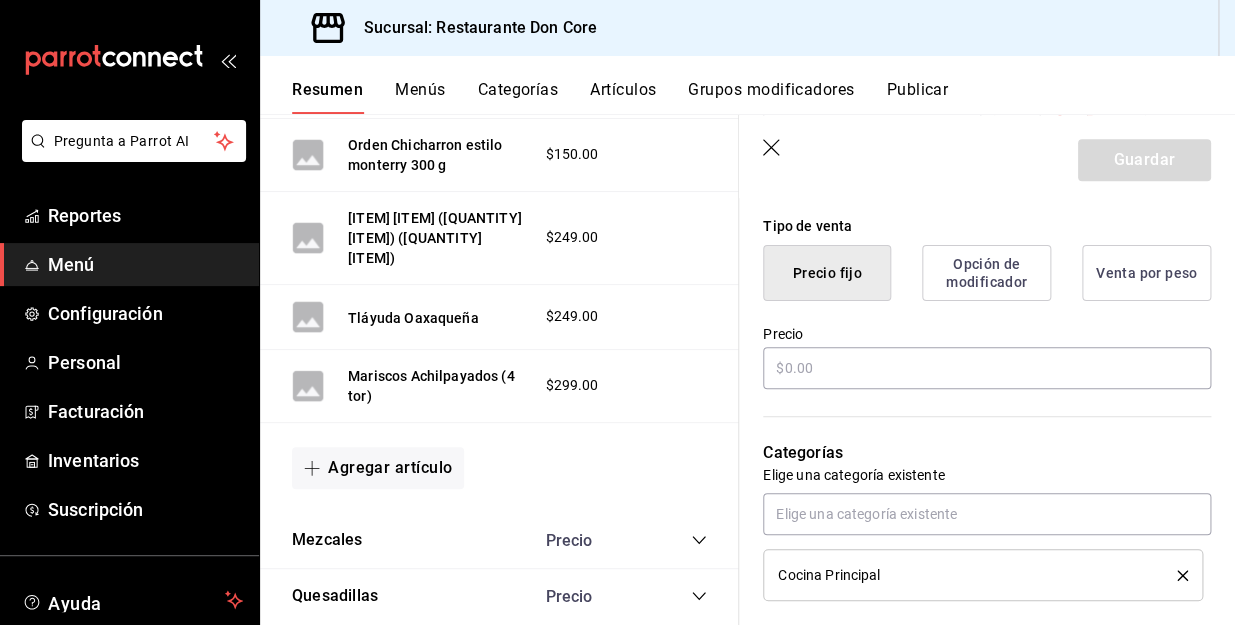 scroll, scrollTop: 480, scrollLeft: 0, axis: vertical 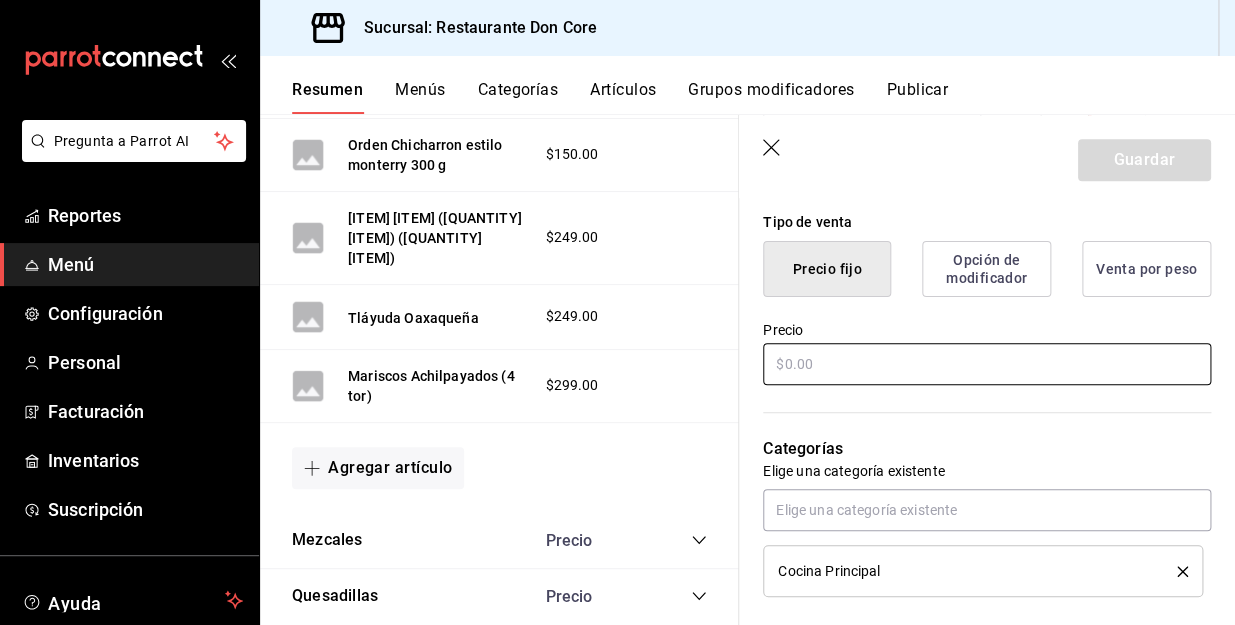 type on "Enchiladas    (elije tu Relleno)" 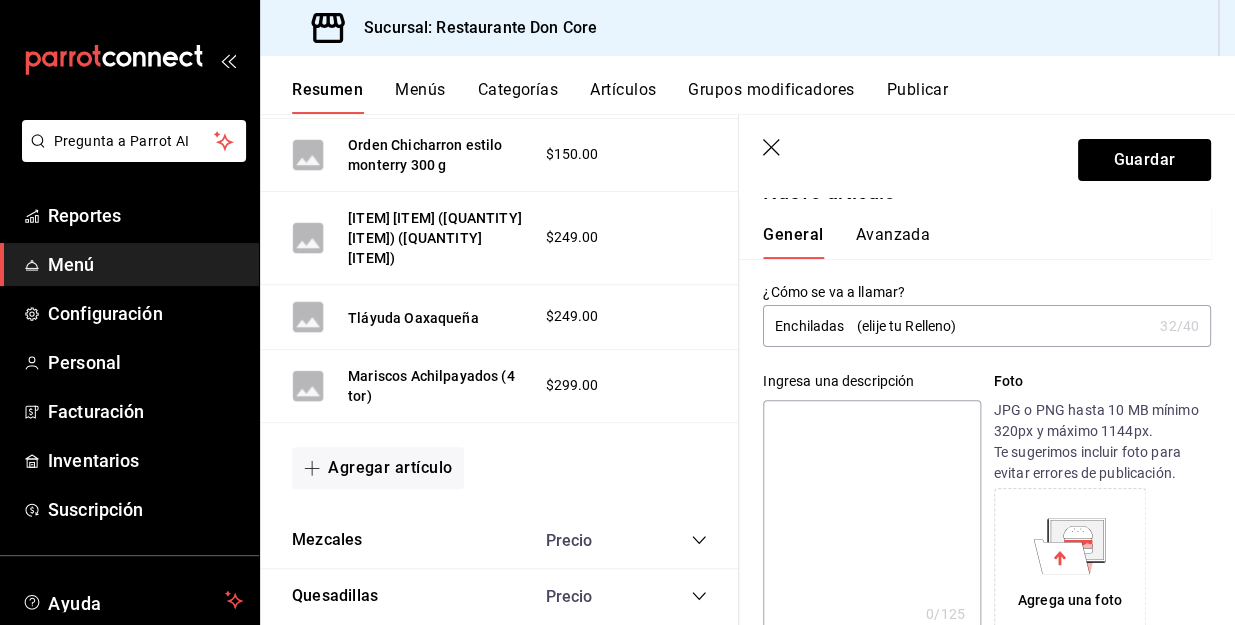 scroll, scrollTop: 0, scrollLeft: 0, axis: both 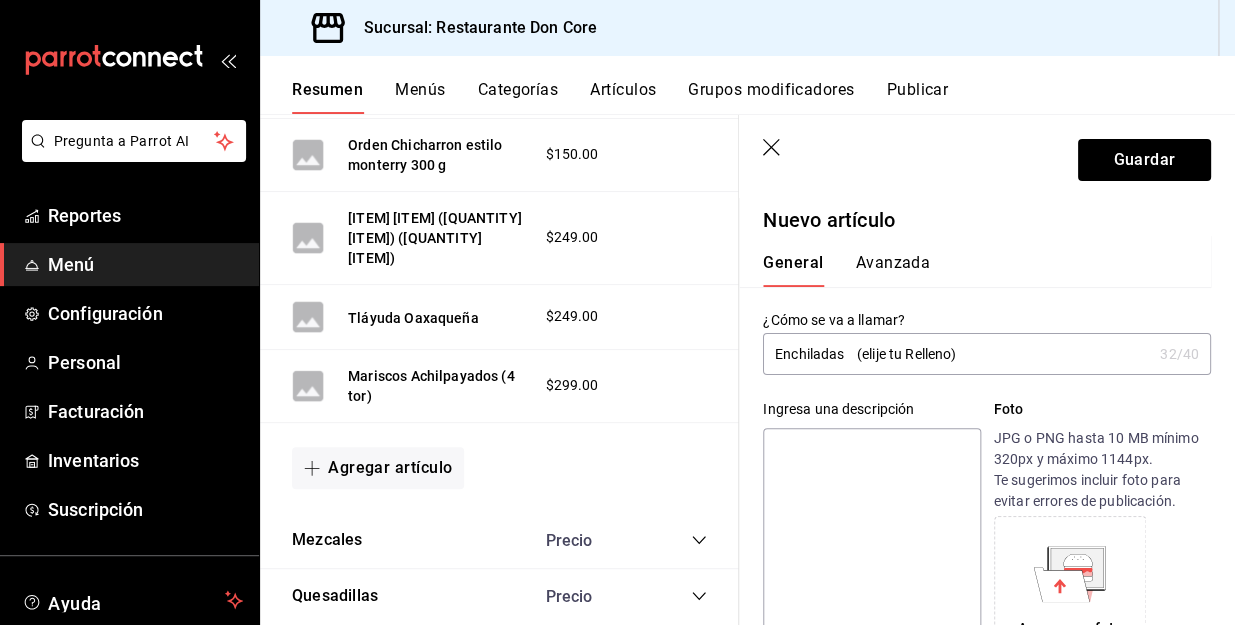 type on "$199.00" 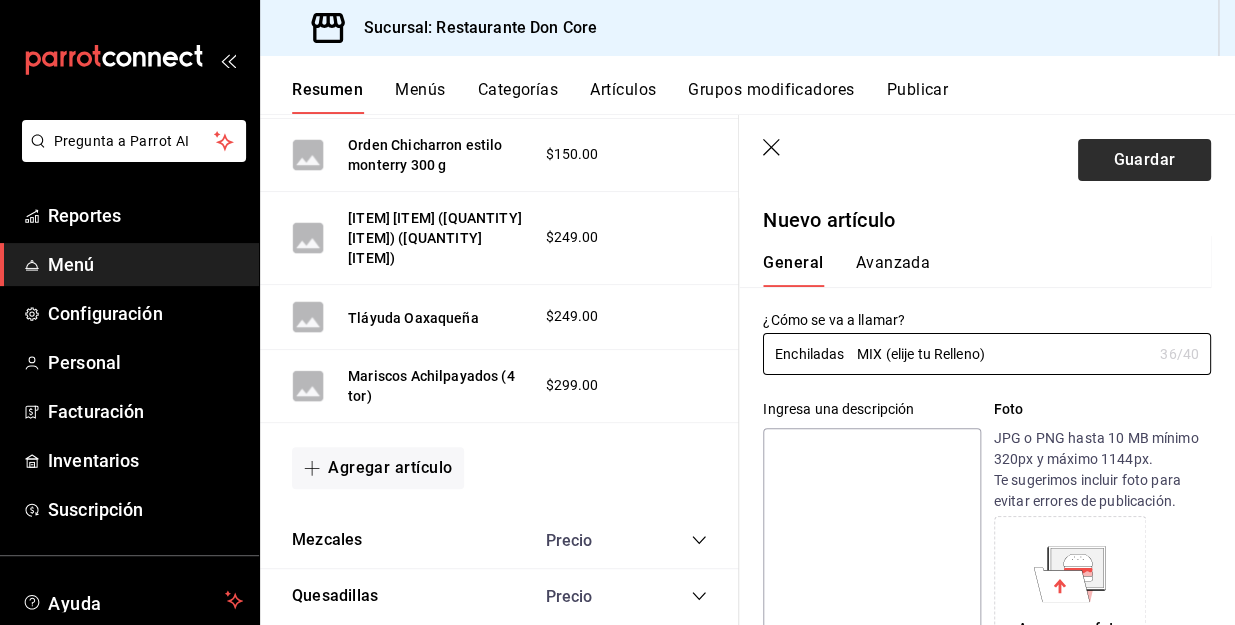 type on "Enchiladas    MIX (elije tu Relleno)" 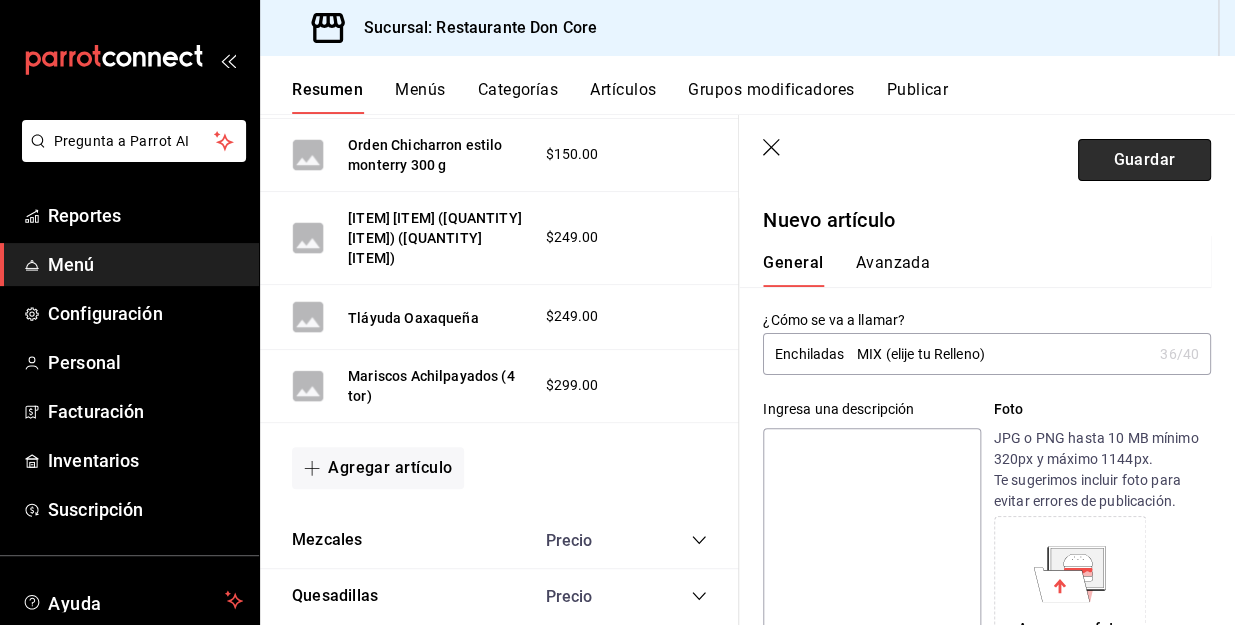 click on "Guardar" at bounding box center (1144, 160) 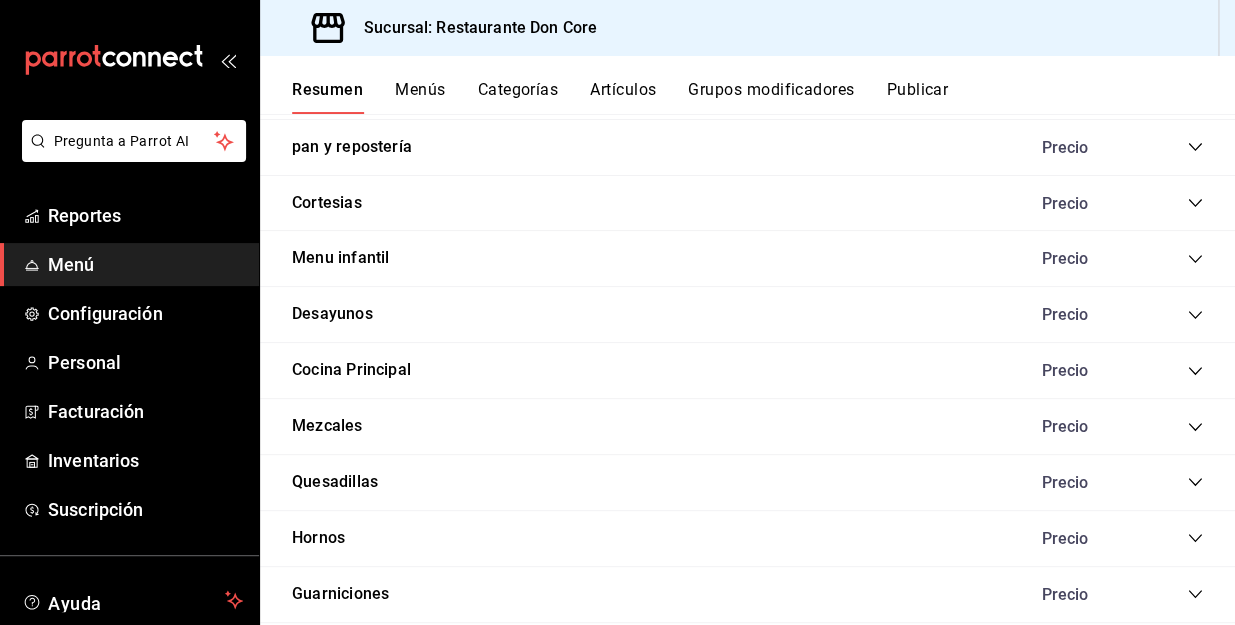 scroll, scrollTop: 1556, scrollLeft: 0, axis: vertical 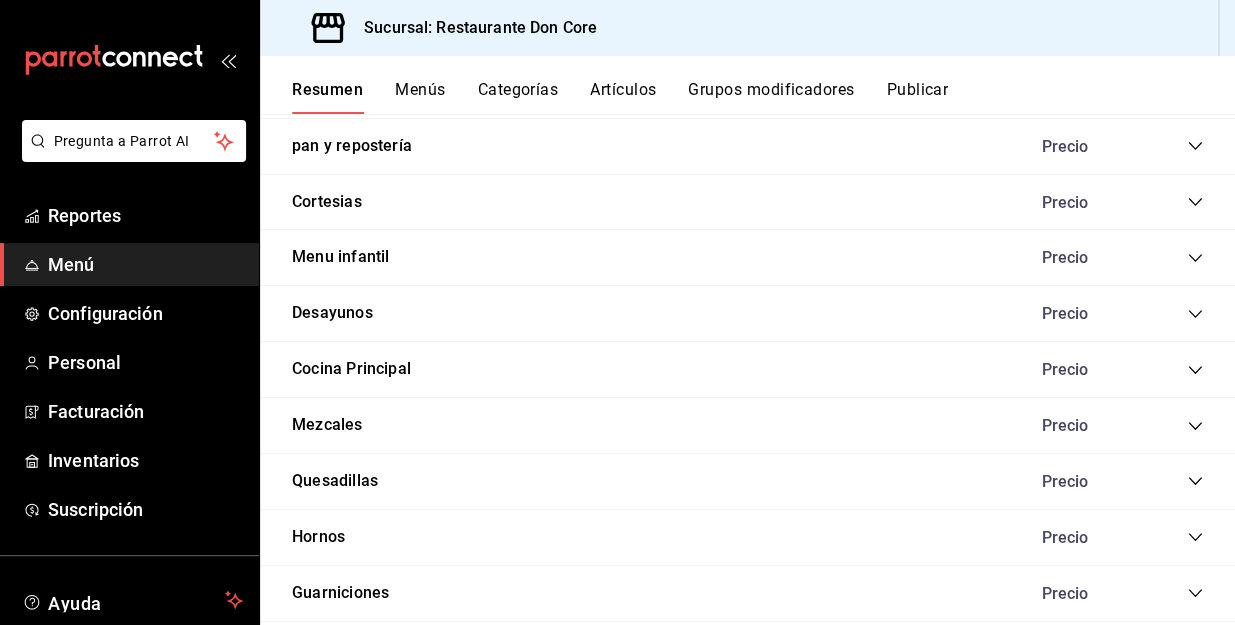 click 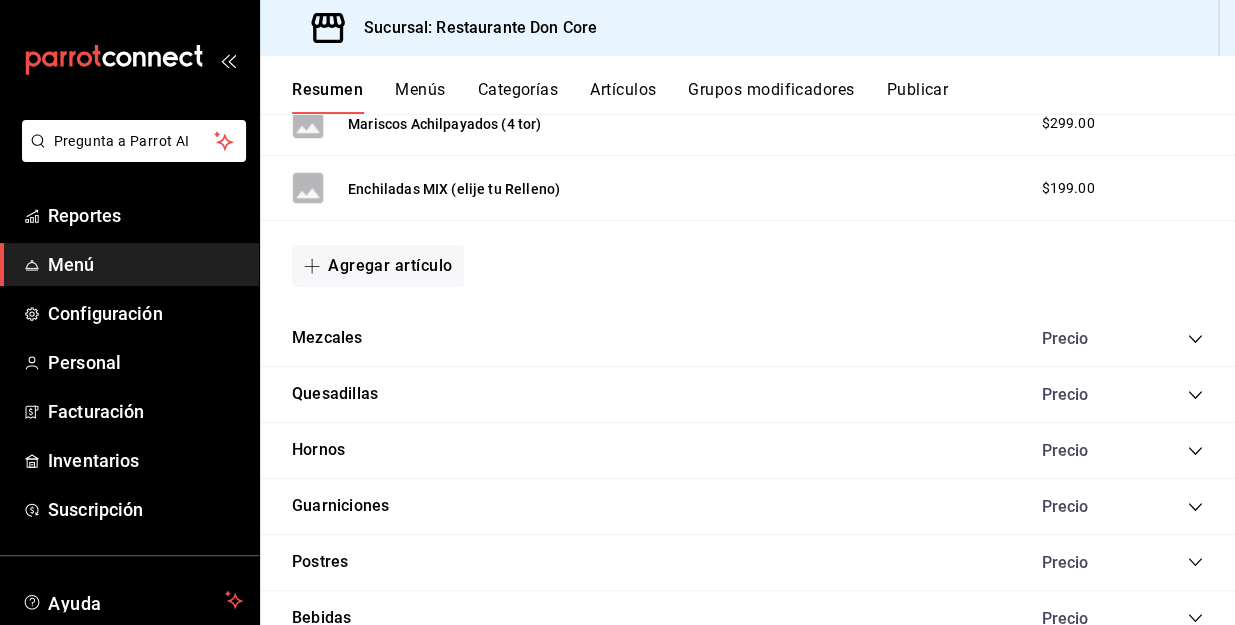 scroll, scrollTop: 3810, scrollLeft: 0, axis: vertical 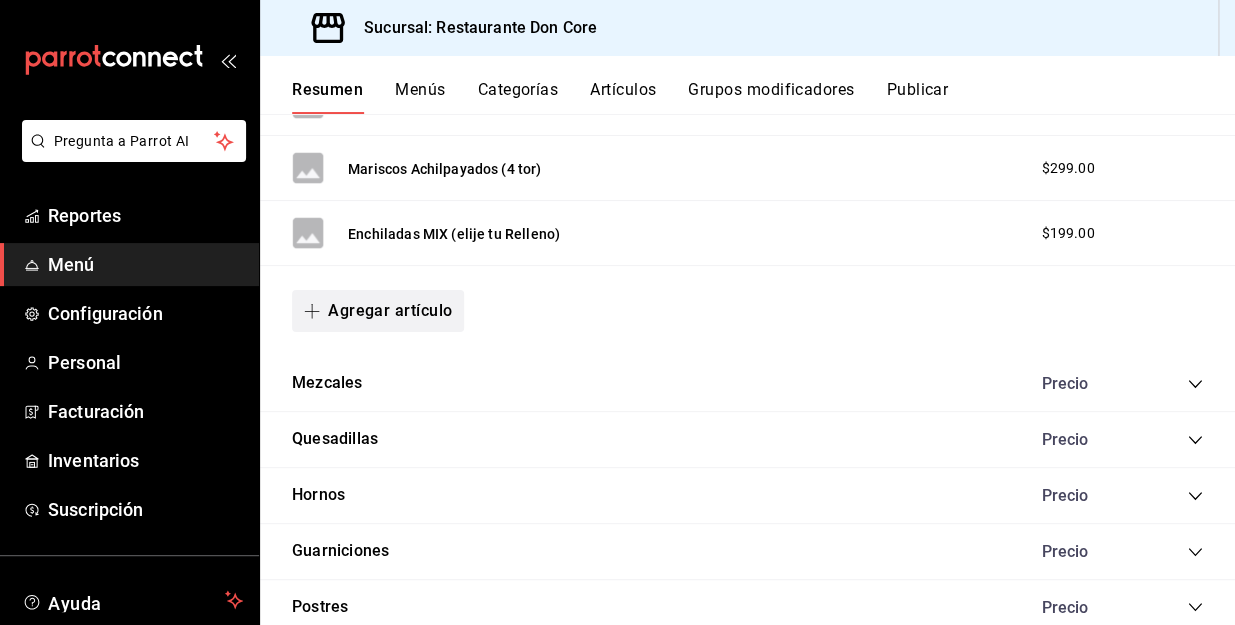 click on "Agregar artículo" at bounding box center (378, 311) 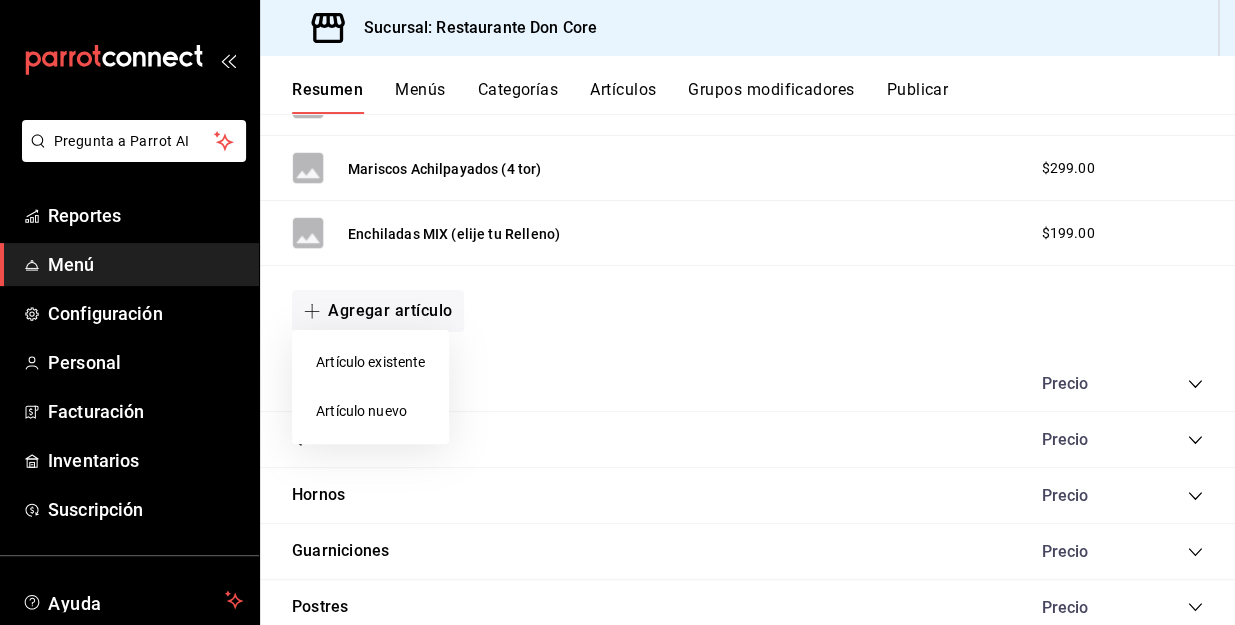 click on "Artículo nuevo" at bounding box center [370, 411] 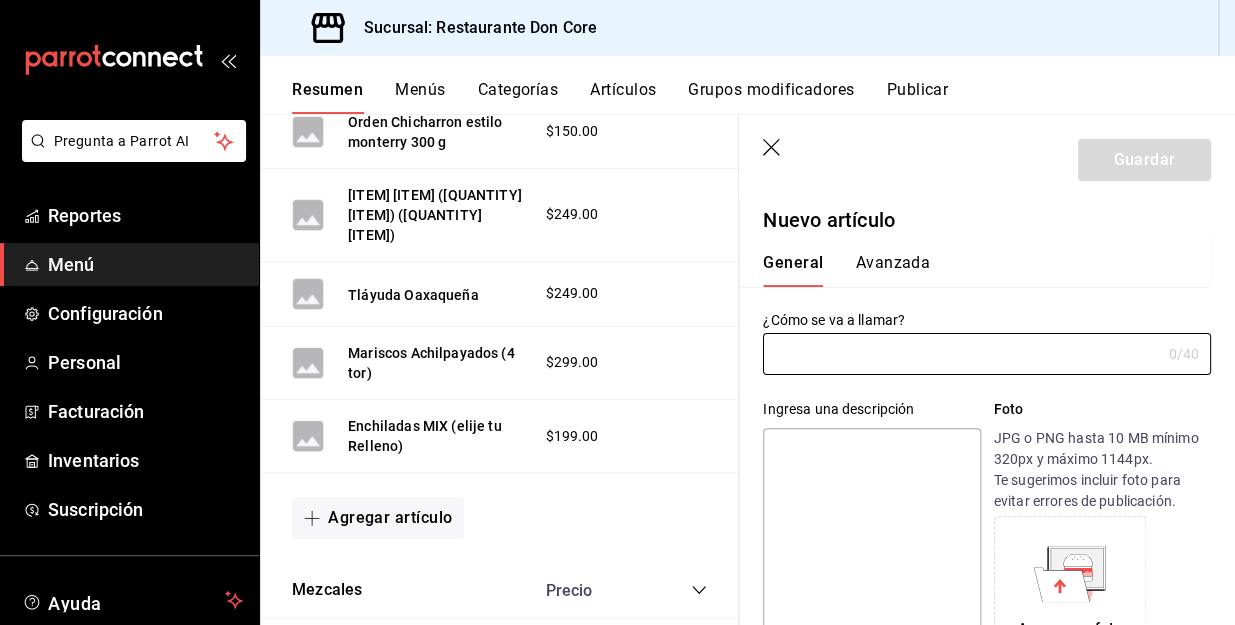type on "AR-[ID]" 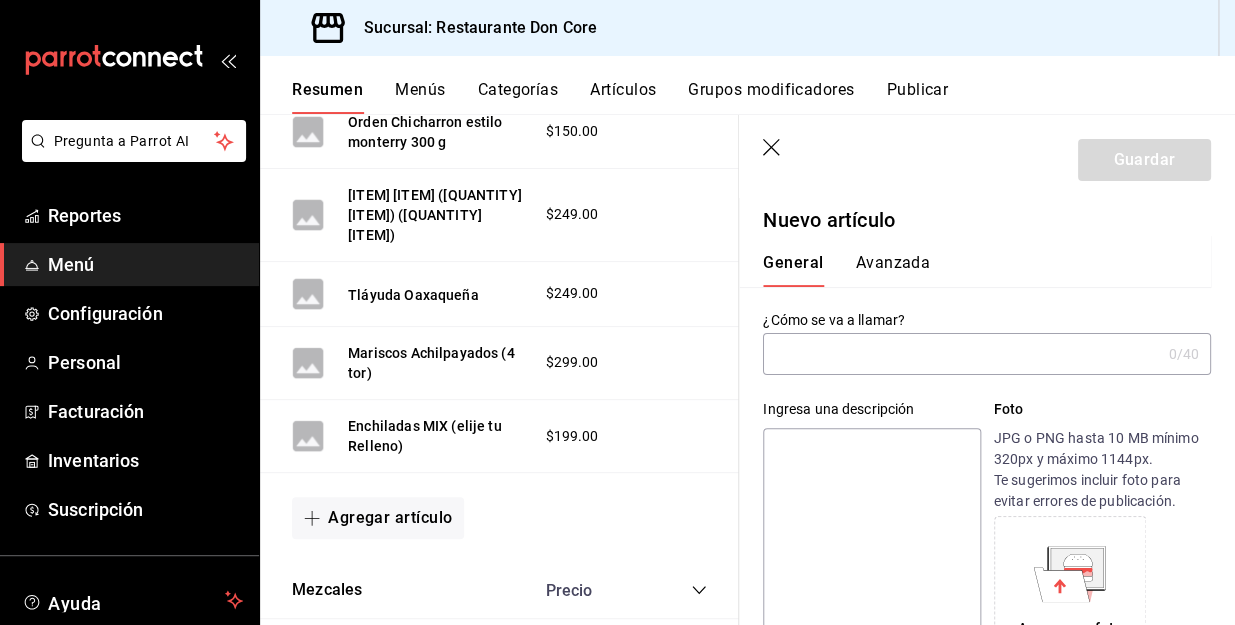 click at bounding box center [961, 354] 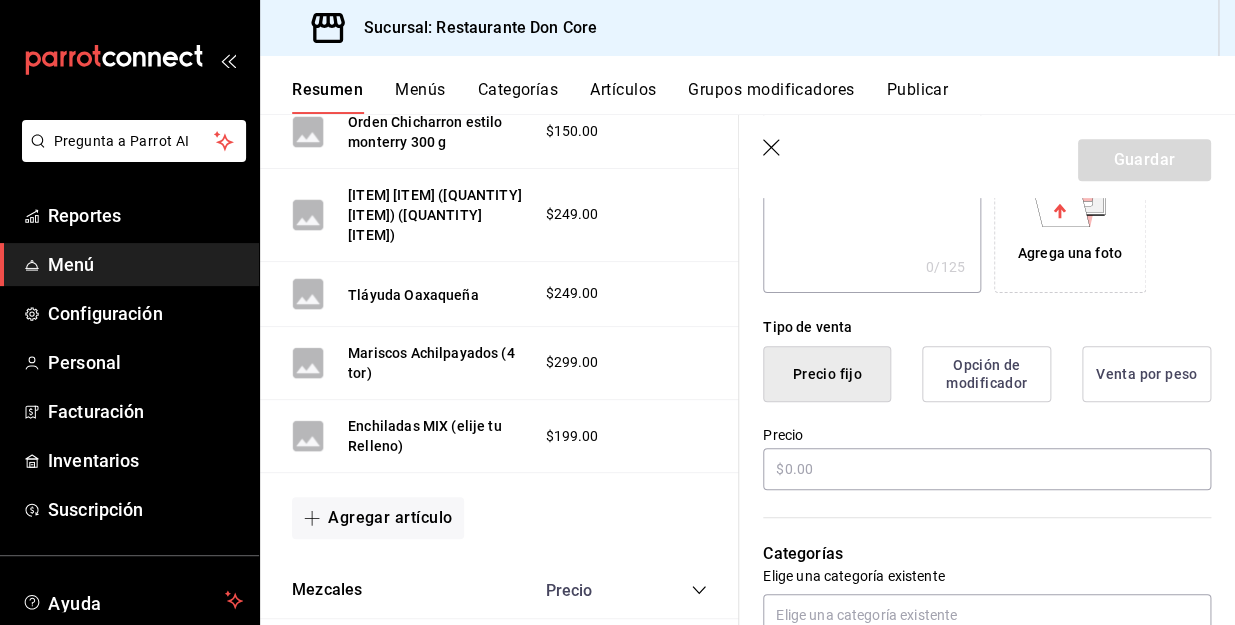 scroll, scrollTop: 420, scrollLeft: 0, axis: vertical 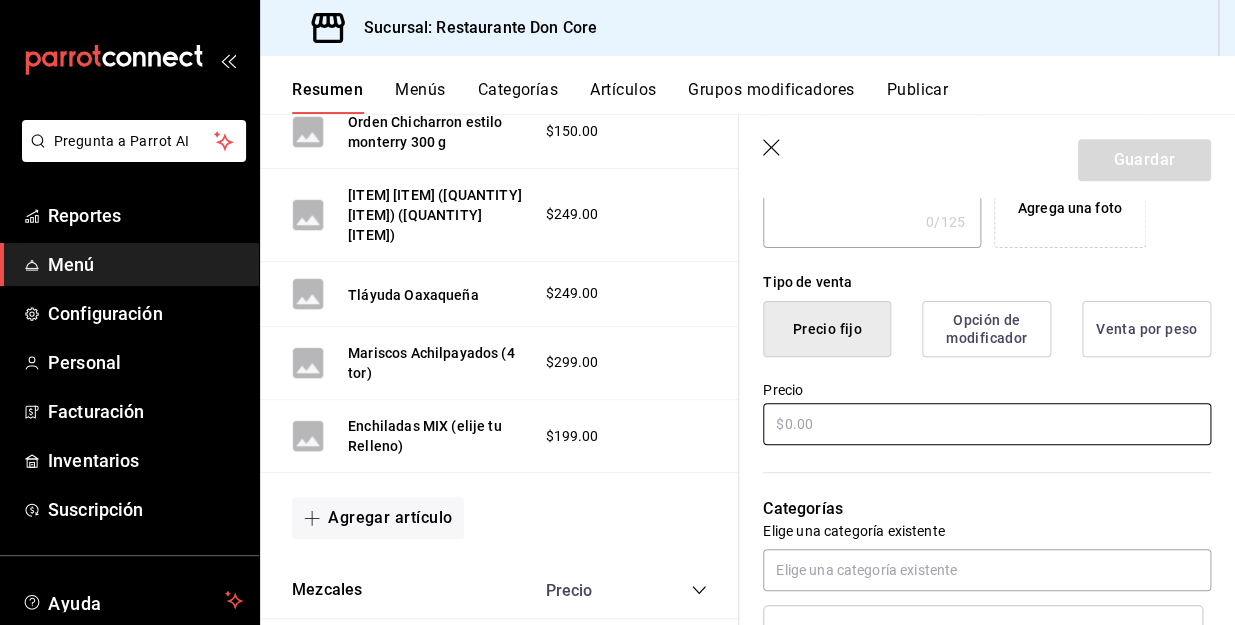 type on "Flautas  ( Elije tu relleno)" 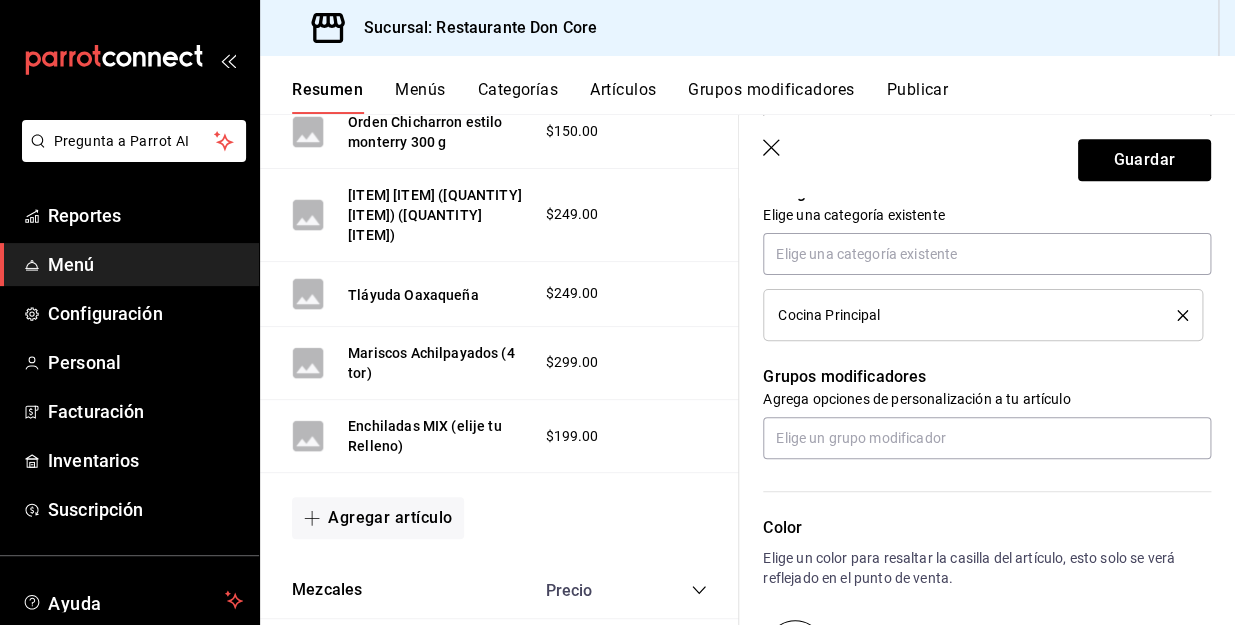 scroll, scrollTop: 735, scrollLeft: 0, axis: vertical 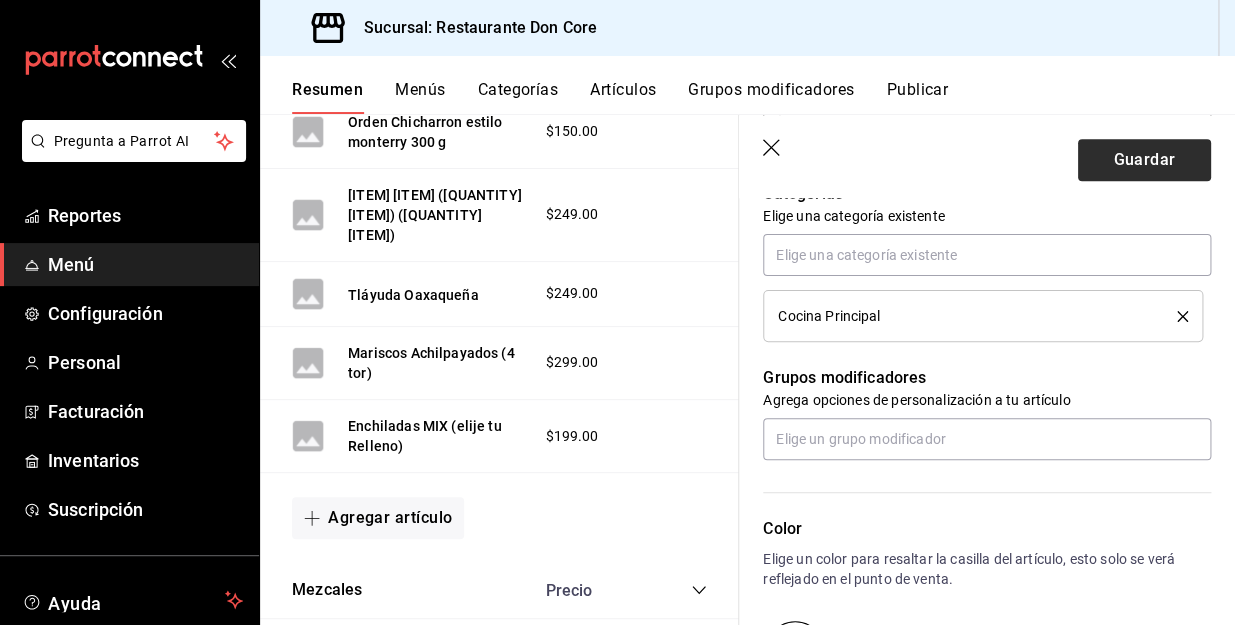 type on "$150.00" 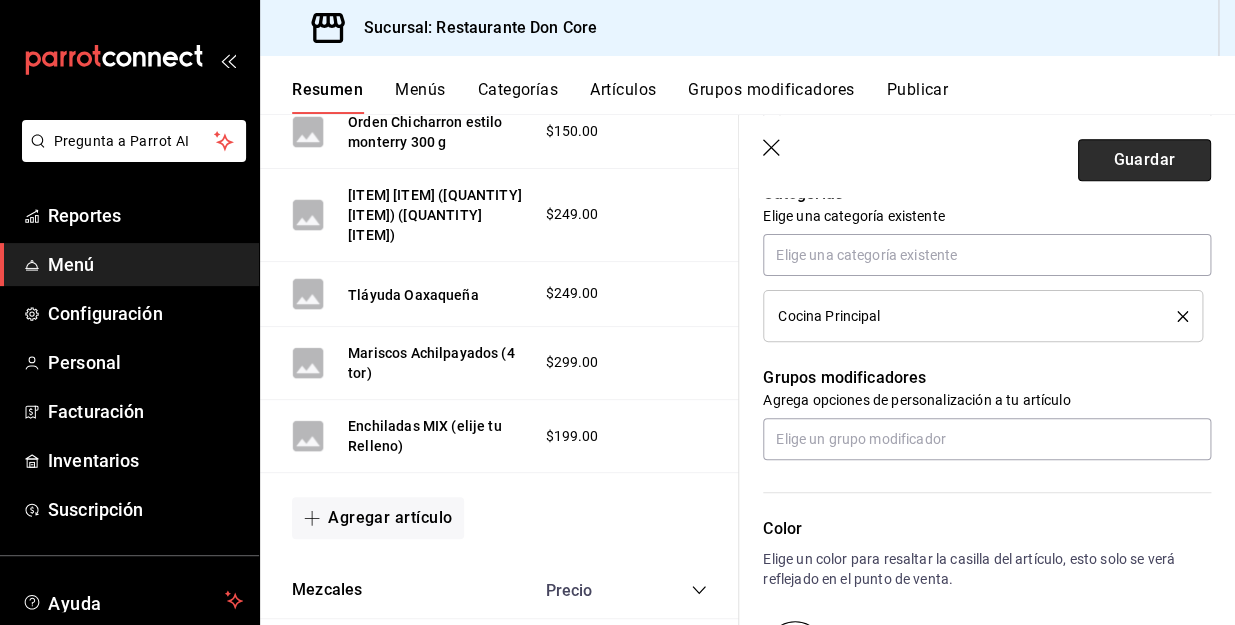 click on "Guardar" at bounding box center [1144, 160] 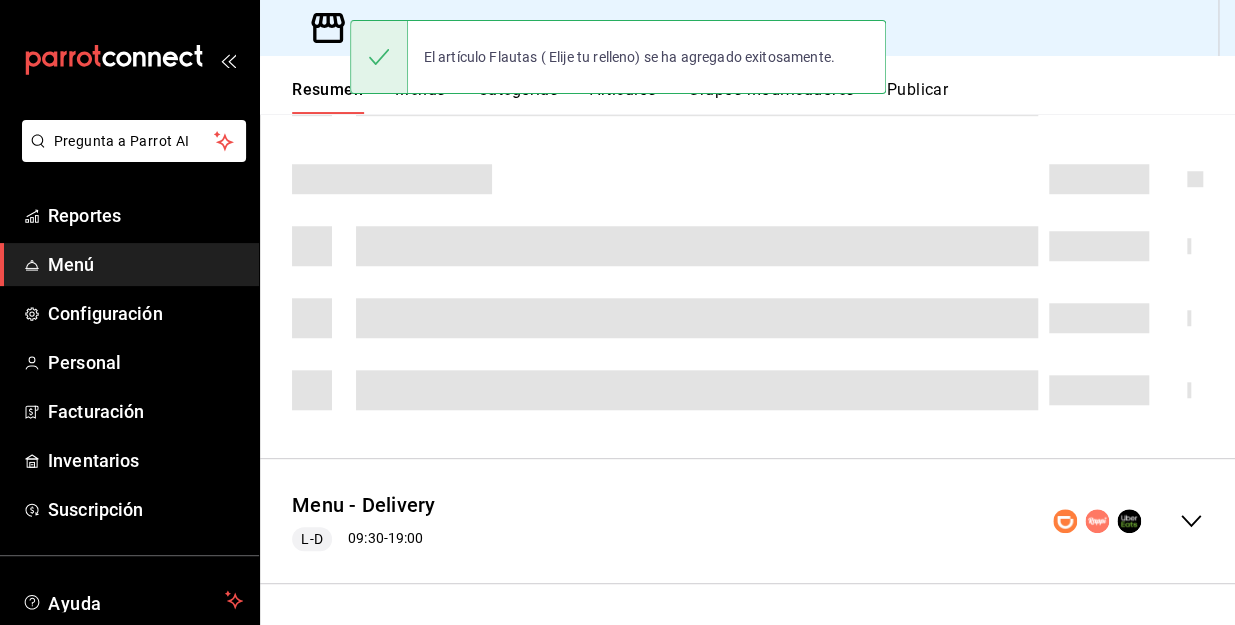 scroll, scrollTop: 0, scrollLeft: 0, axis: both 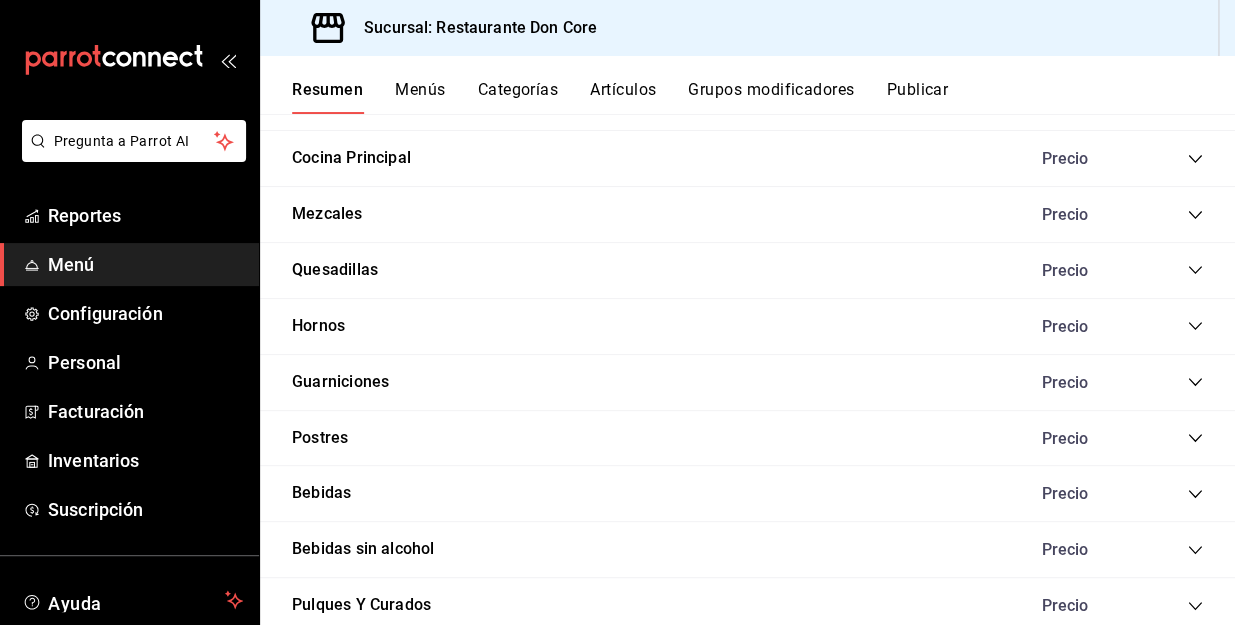 click 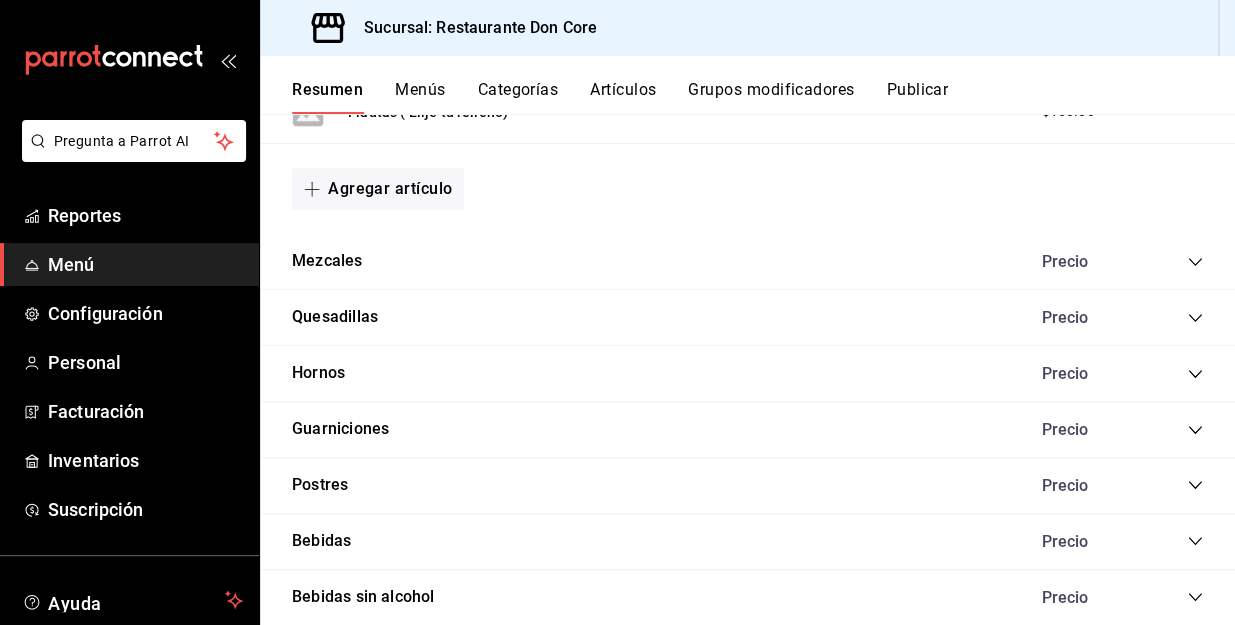 scroll, scrollTop: 3990, scrollLeft: 0, axis: vertical 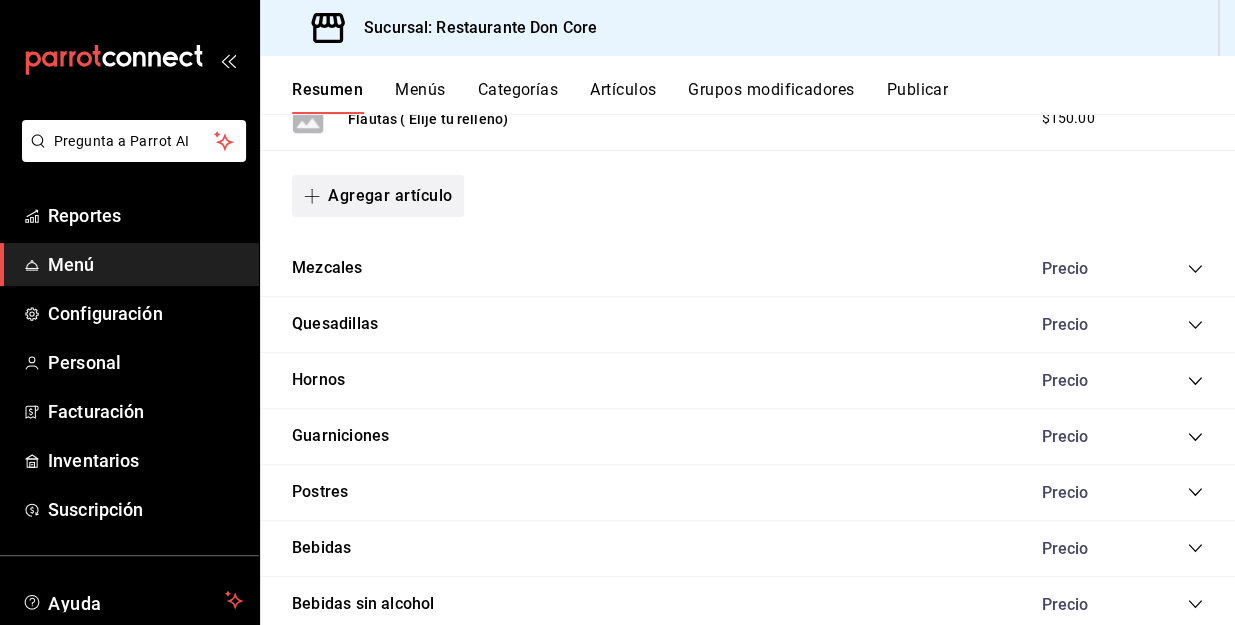 click on "Agregar artículo" at bounding box center (378, 196) 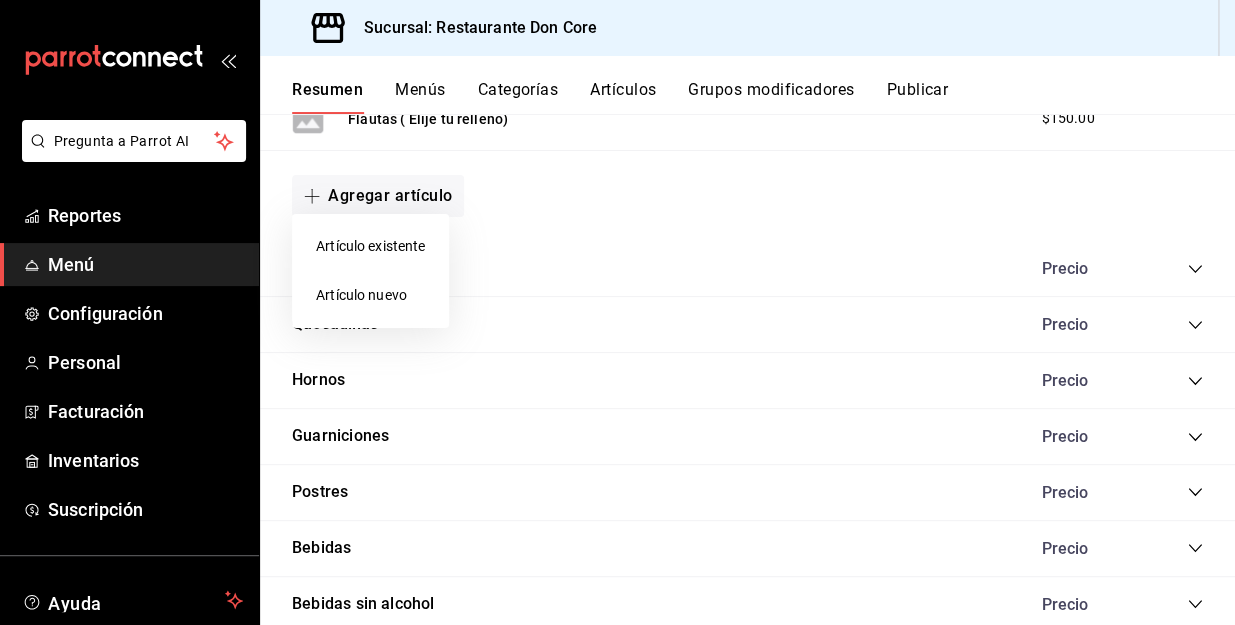 click at bounding box center [617, 312] 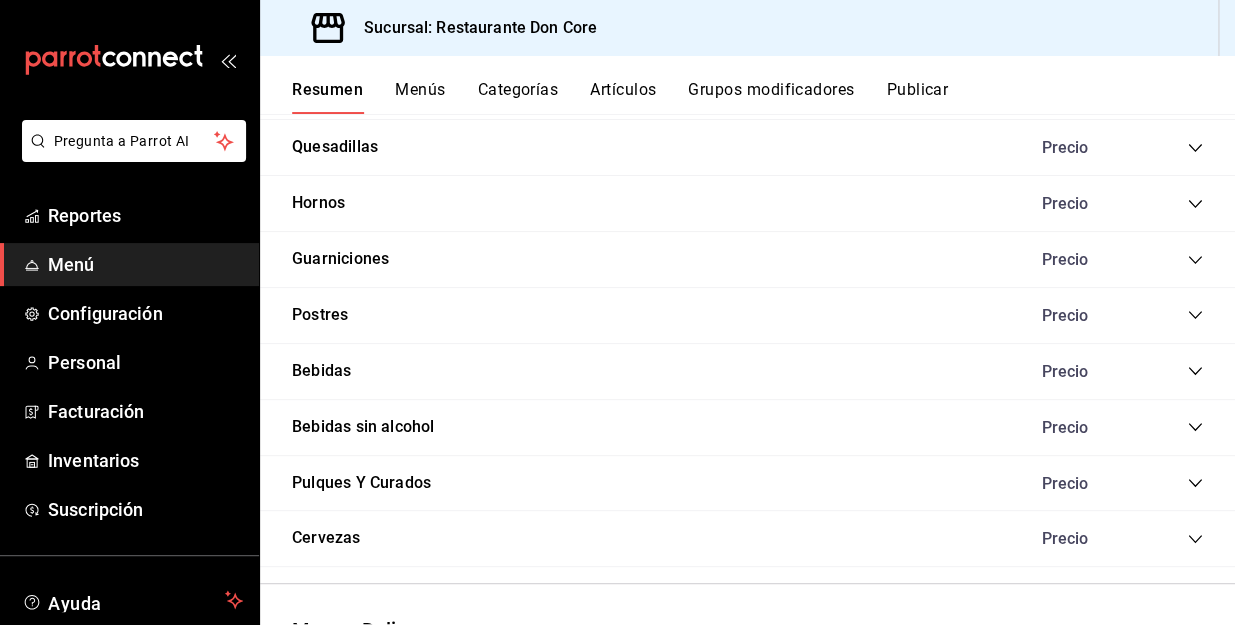 scroll, scrollTop: 4154, scrollLeft: 0, axis: vertical 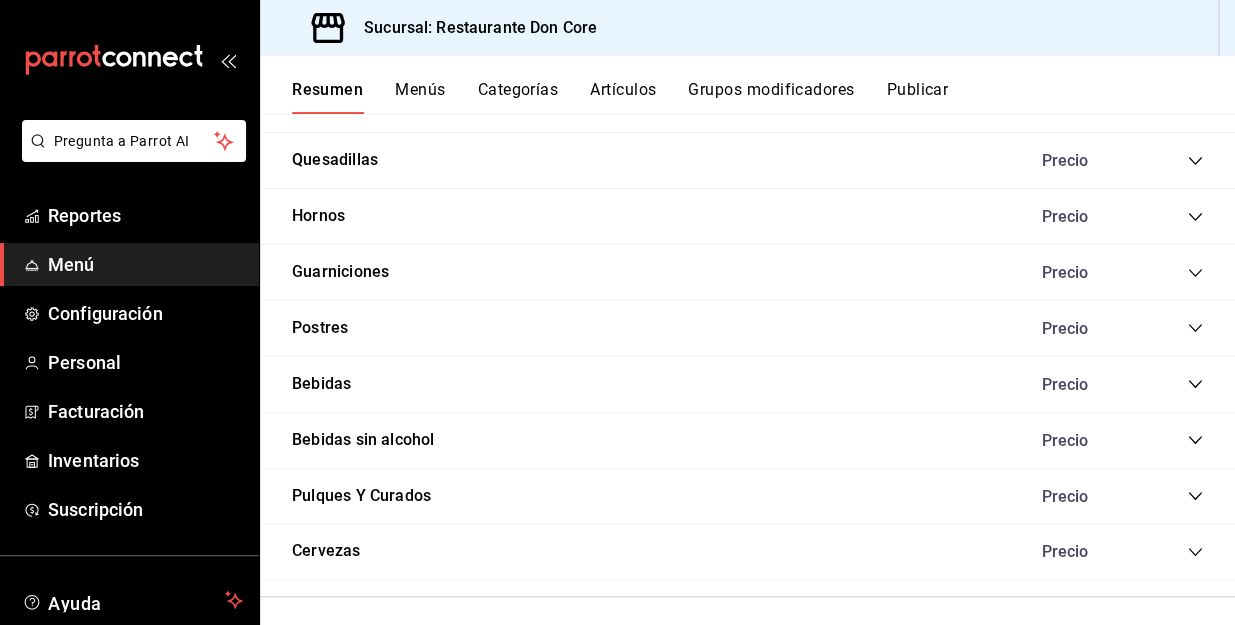 click on "Hornos Precio" at bounding box center (747, 217) 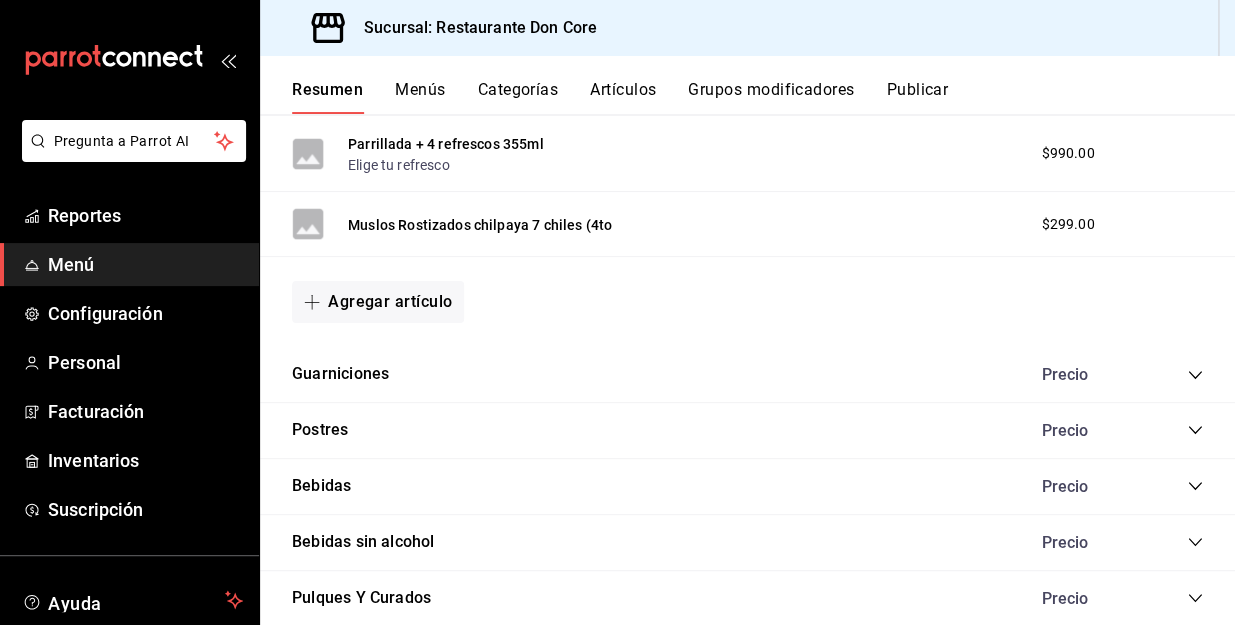 scroll, scrollTop: 5597, scrollLeft: 0, axis: vertical 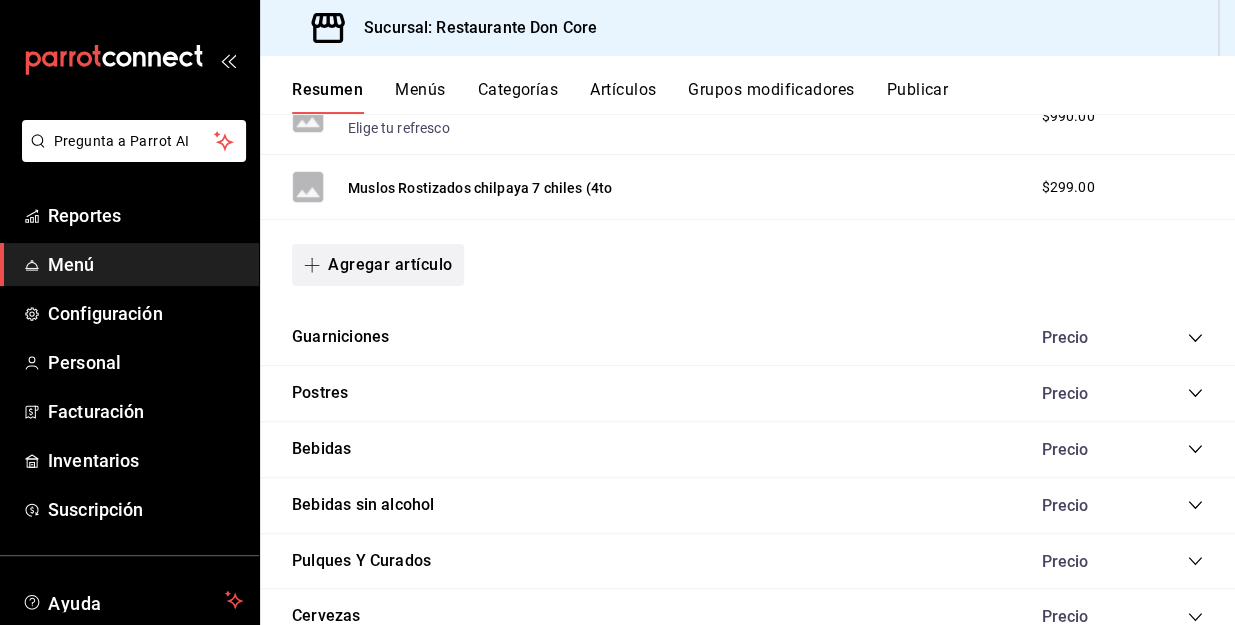 click on "Agregar artículo" at bounding box center [378, 265] 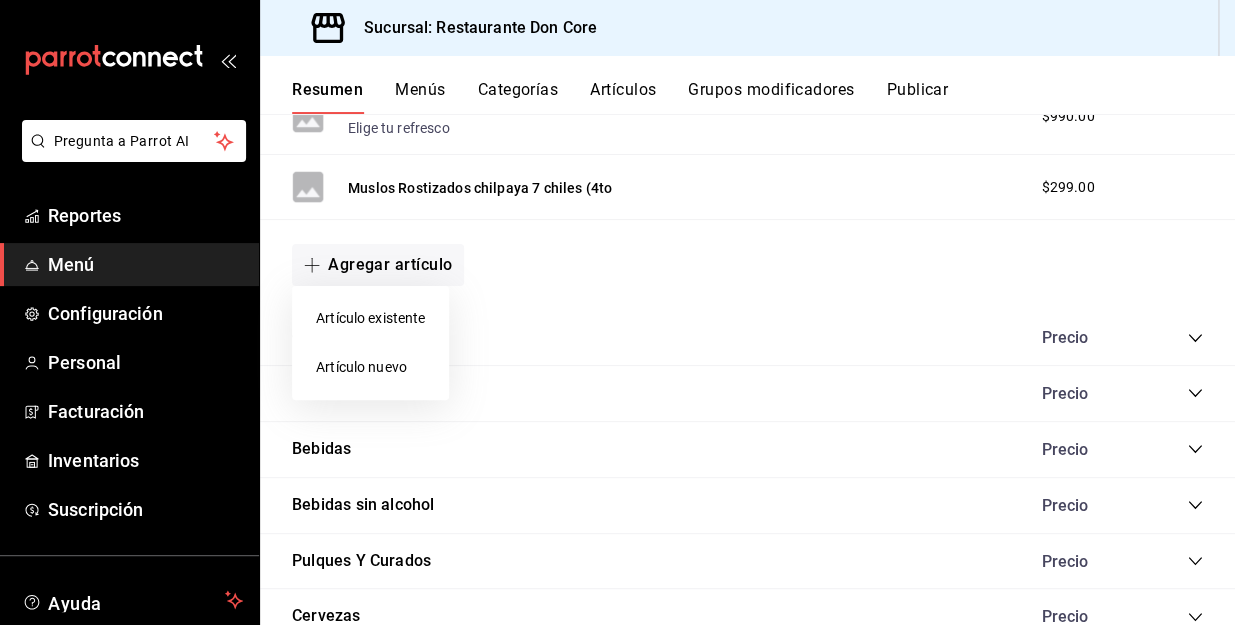 click on "Artículo nuevo" at bounding box center [370, 367] 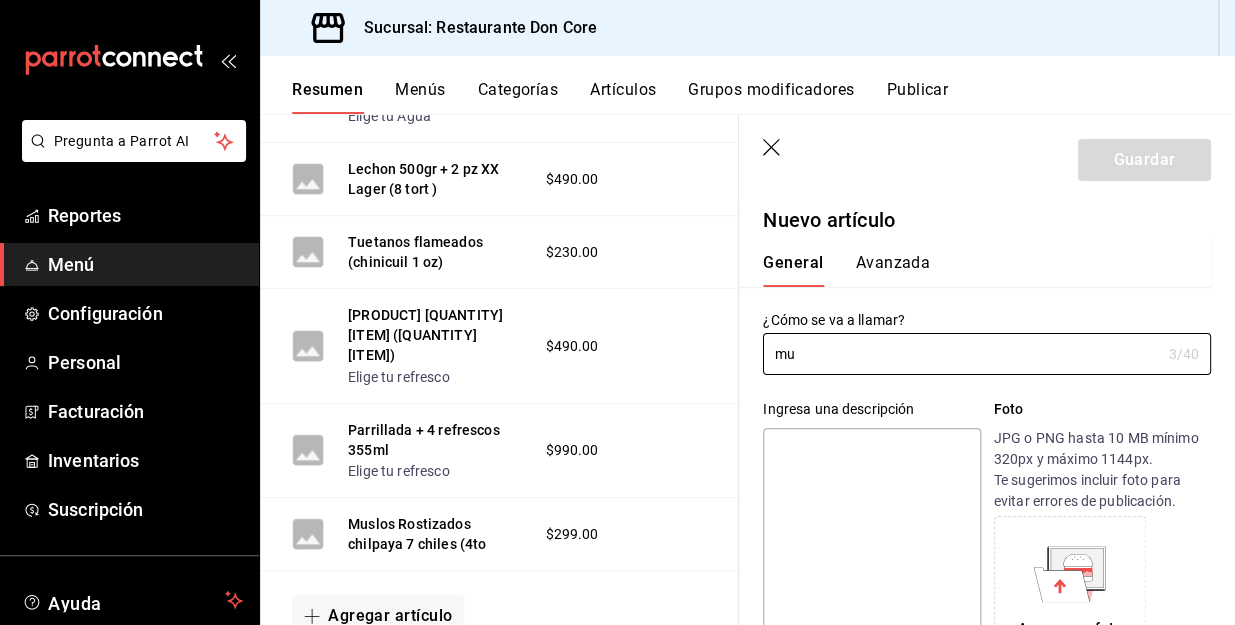type on "m" 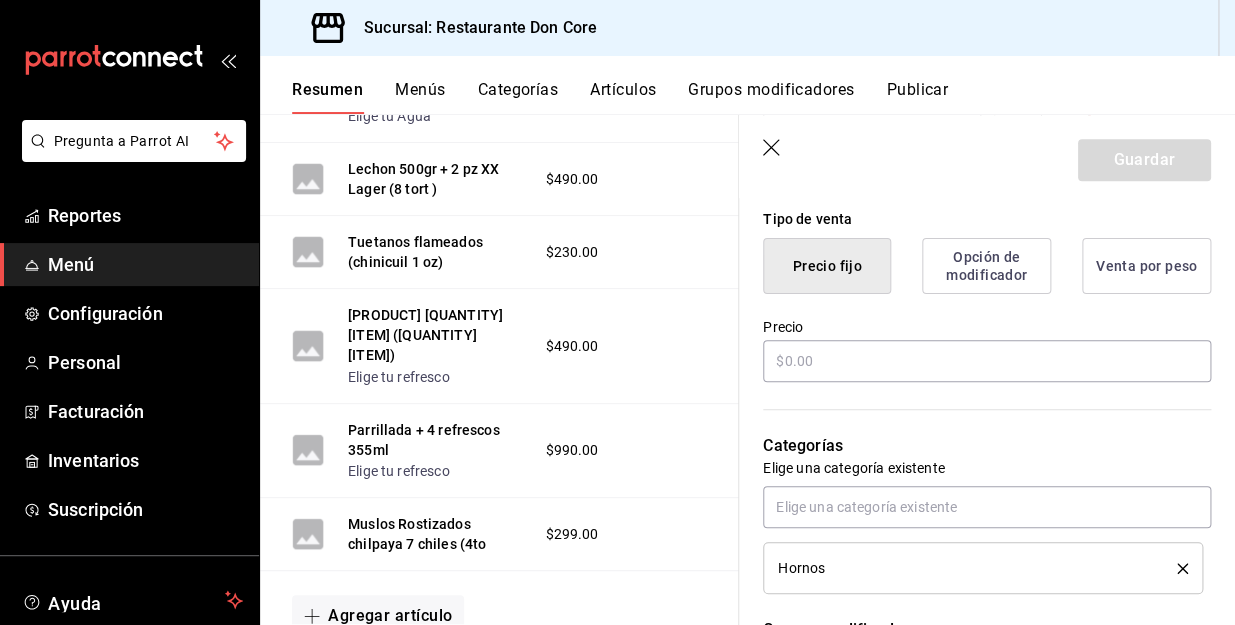 scroll, scrollTop: 498, scrollLeft: 0, axis: vertical 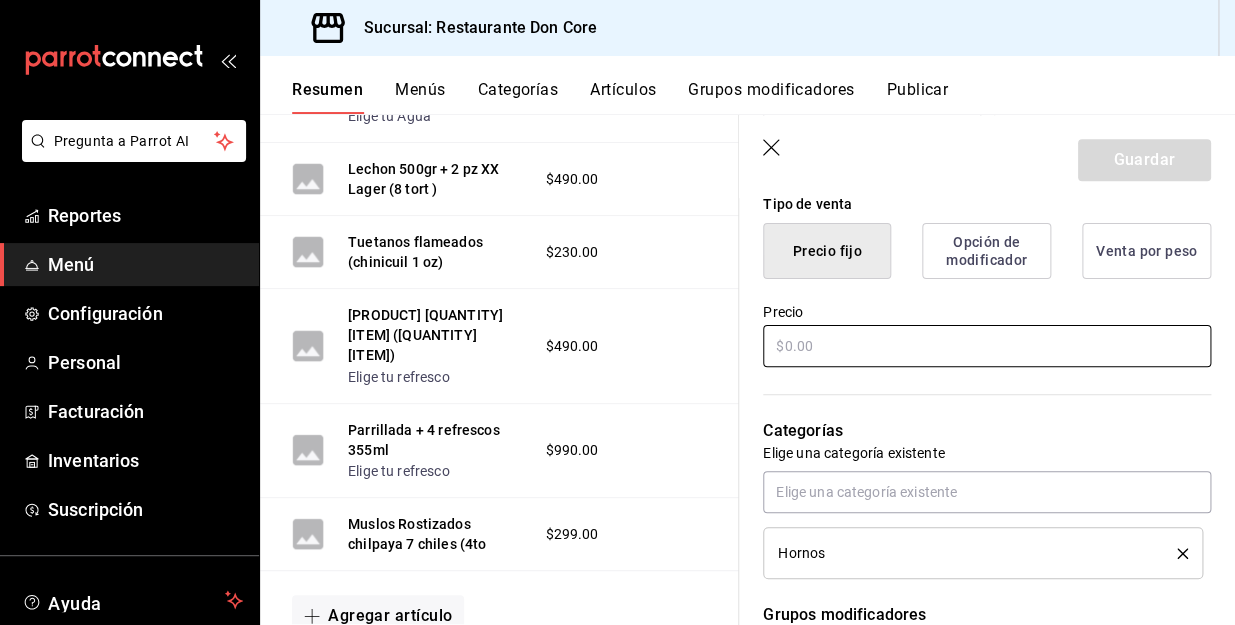 type on "Muslos Rostizados en chilpaya 7chiles" 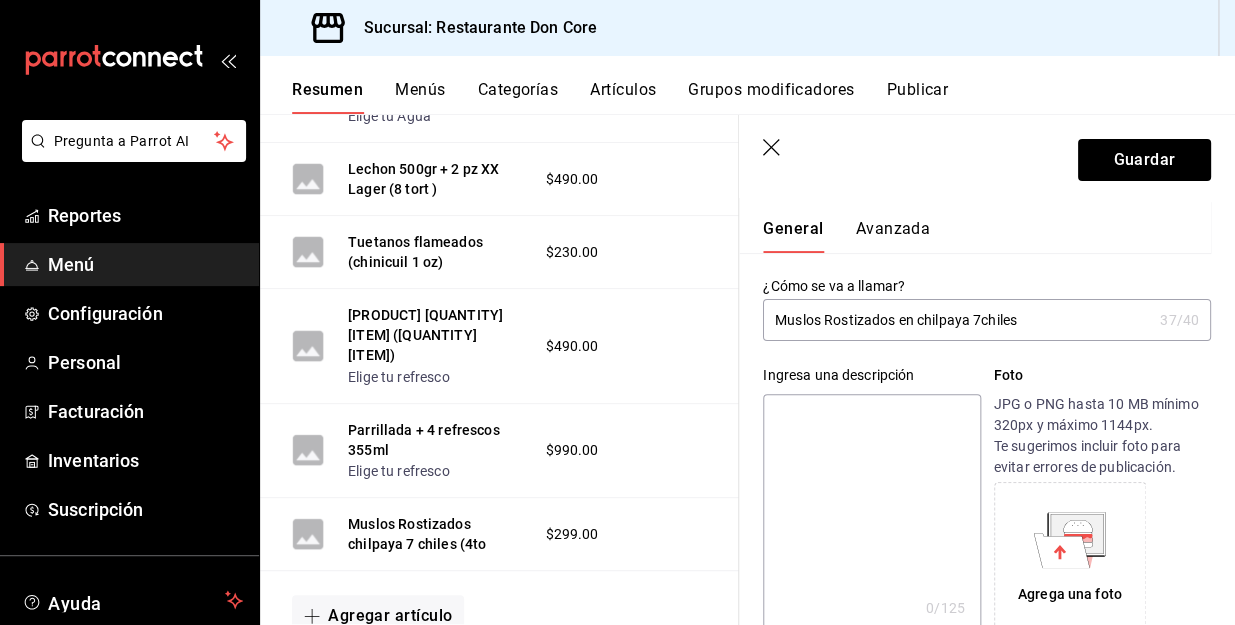 scroll, scrollTop: 0, scrollLeft: 0, axis: both 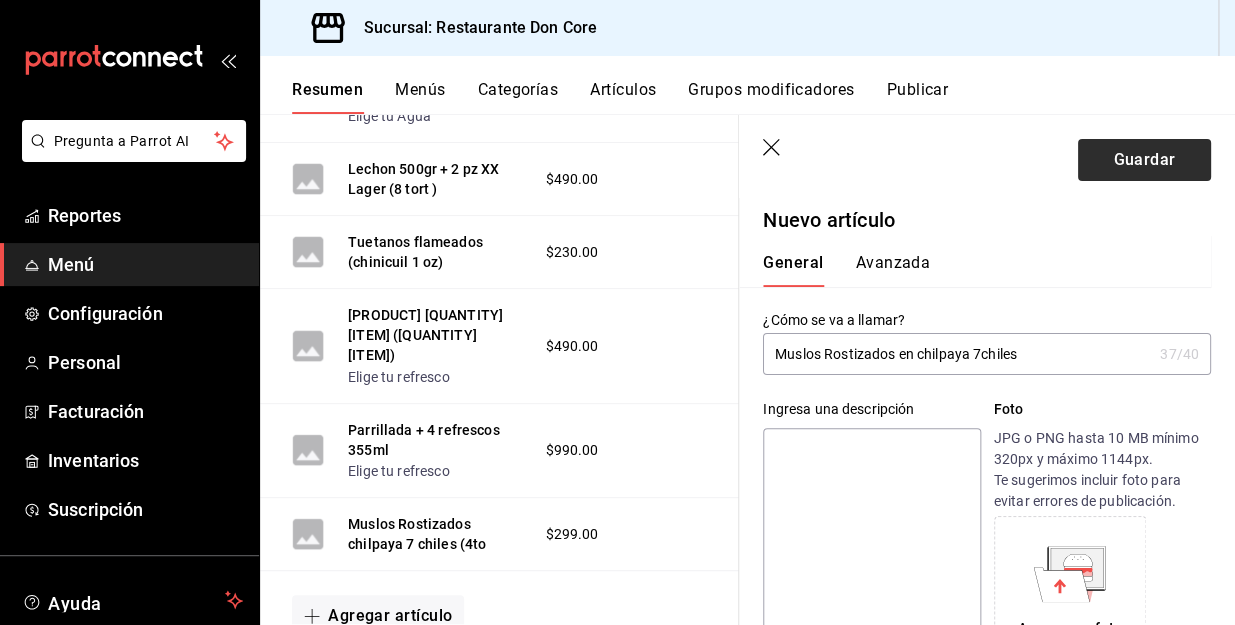 type on "$299.00" 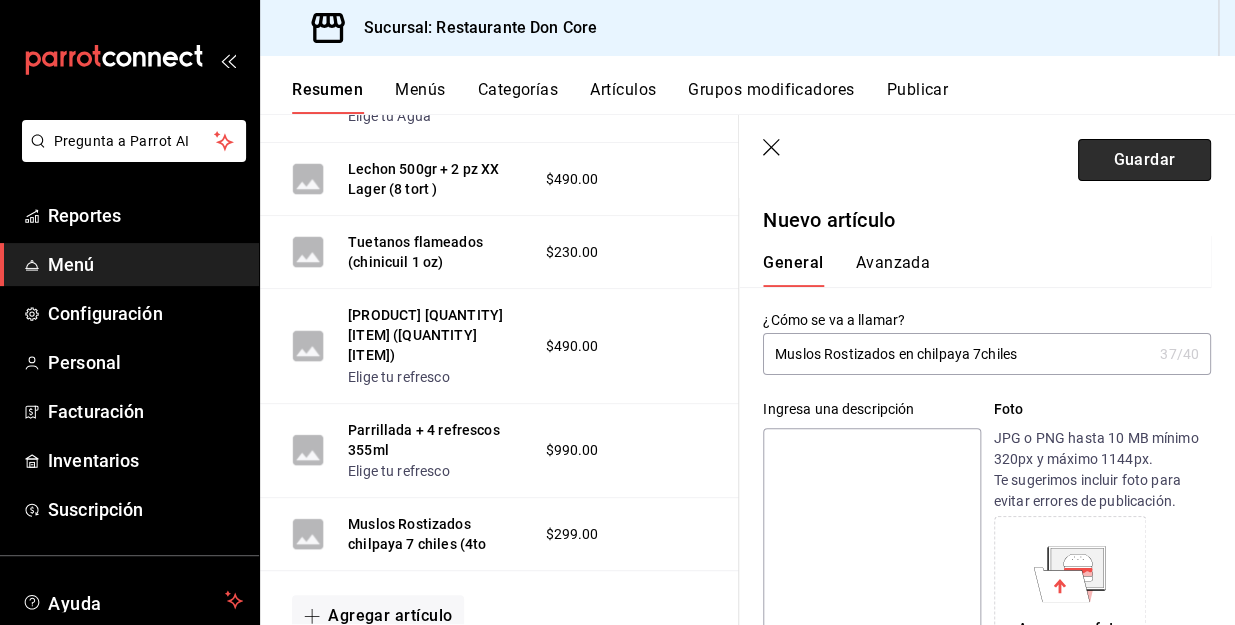 click on "Guardar" at bounding box center [1144, 160] 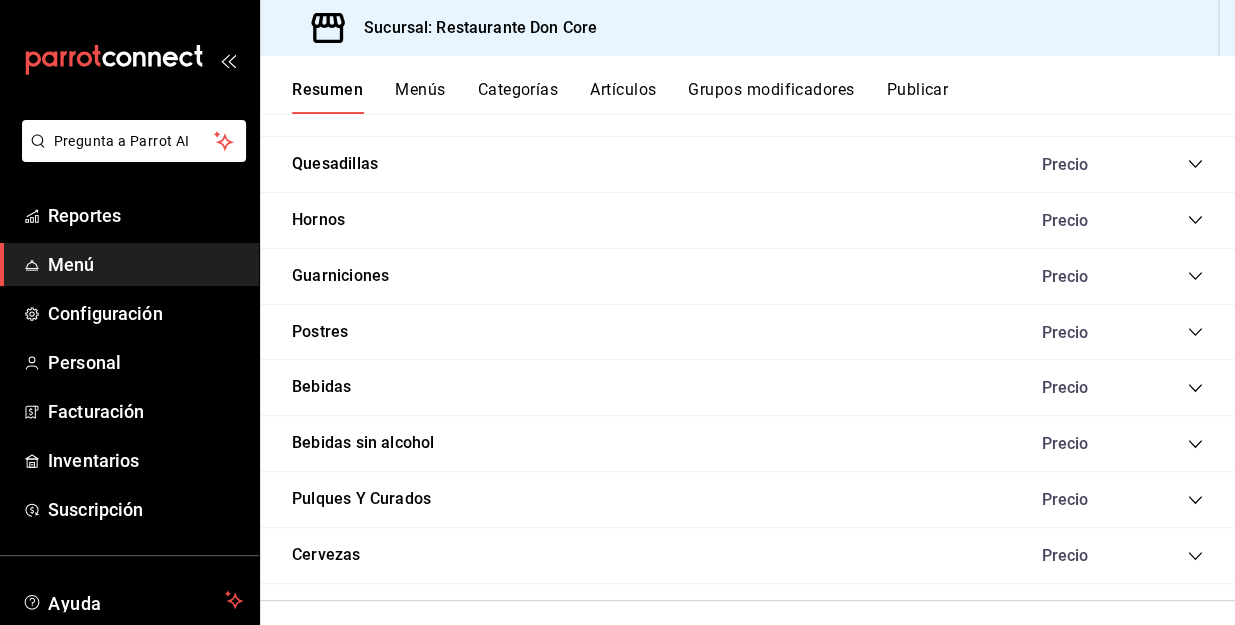 scroll, scrollTop: 1872, scrollLeft: 0, axis: vertical 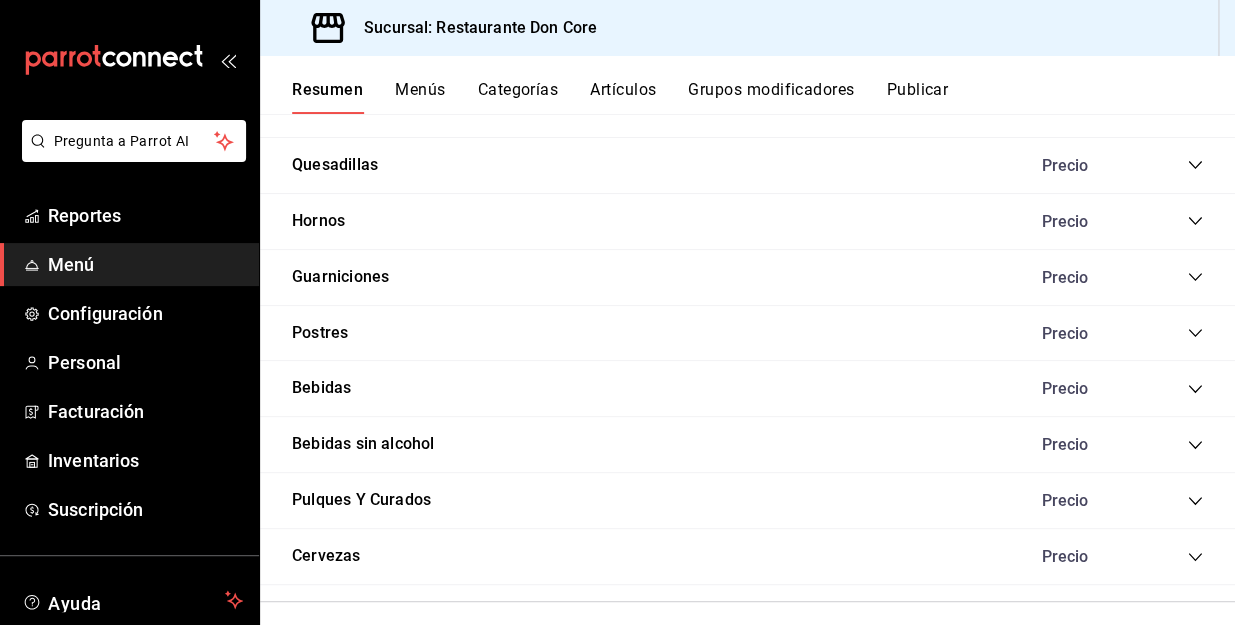 click 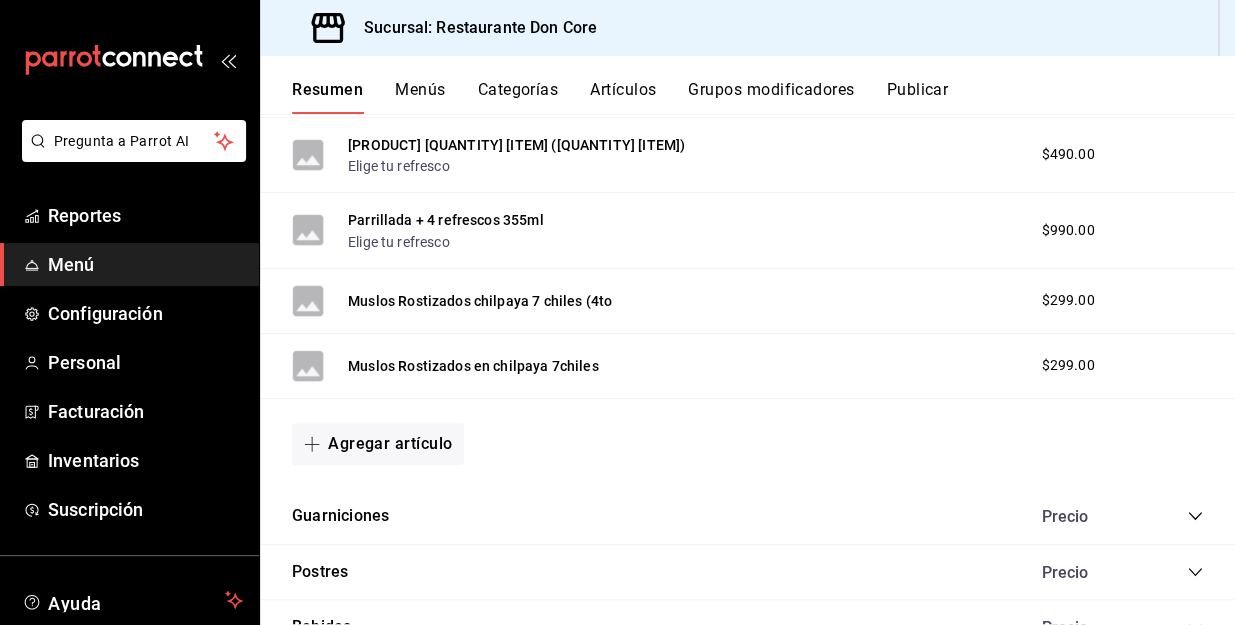 scroll, scrollTop: 3204, scrollLeft: 0, axis: vertical 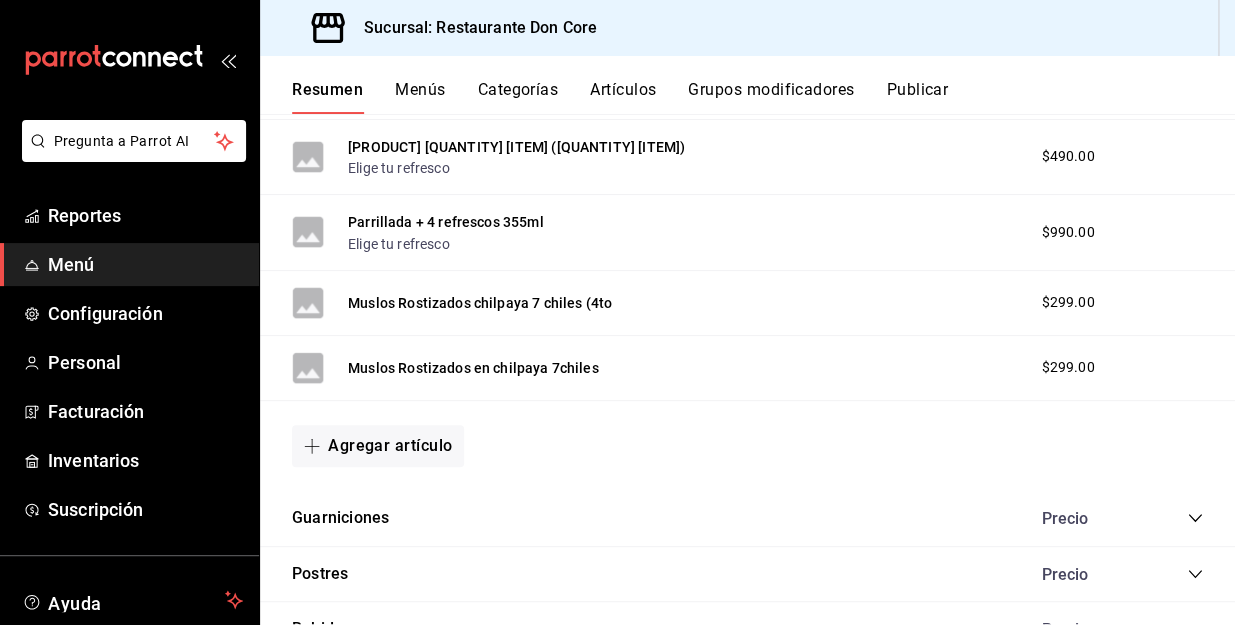 click on "Artículos" at bounding box center [623, 97] 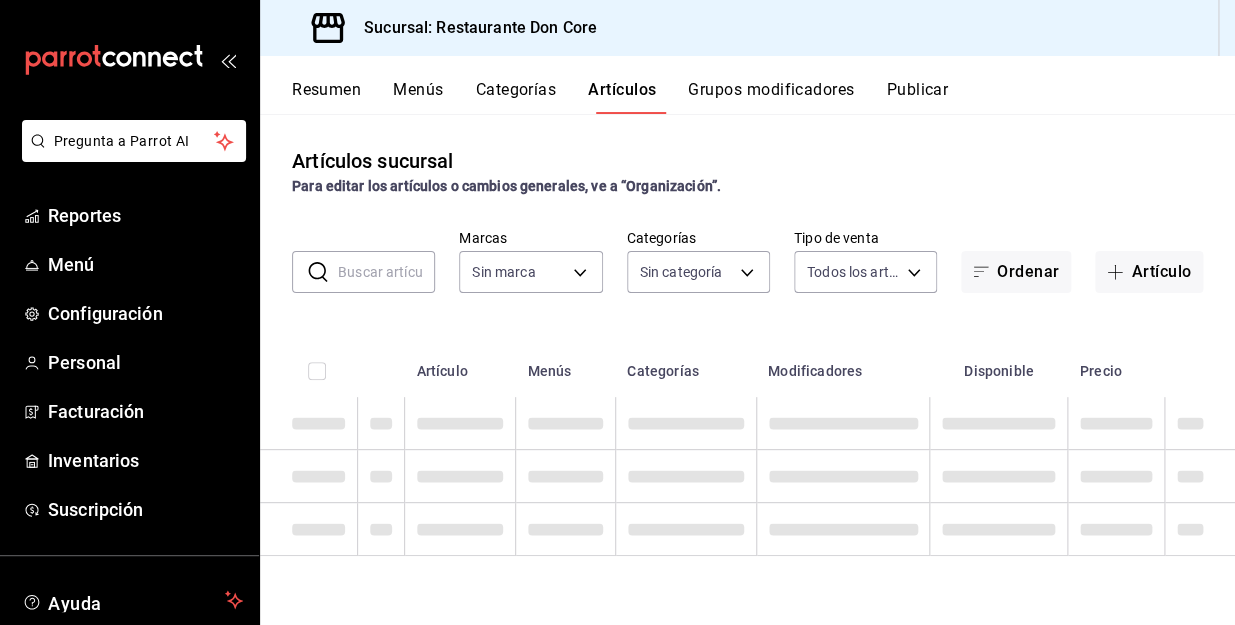 type on "0510f1b4-e7bb-4c6d-97a2-a87cb83db0db" 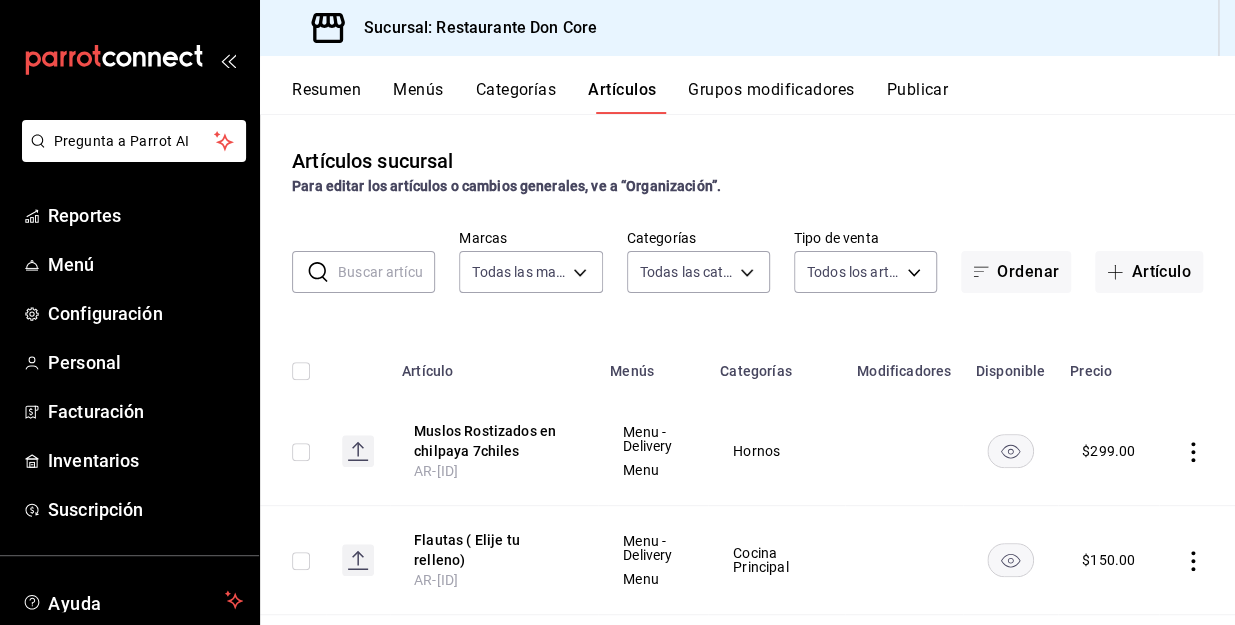 type on "[UUID]" 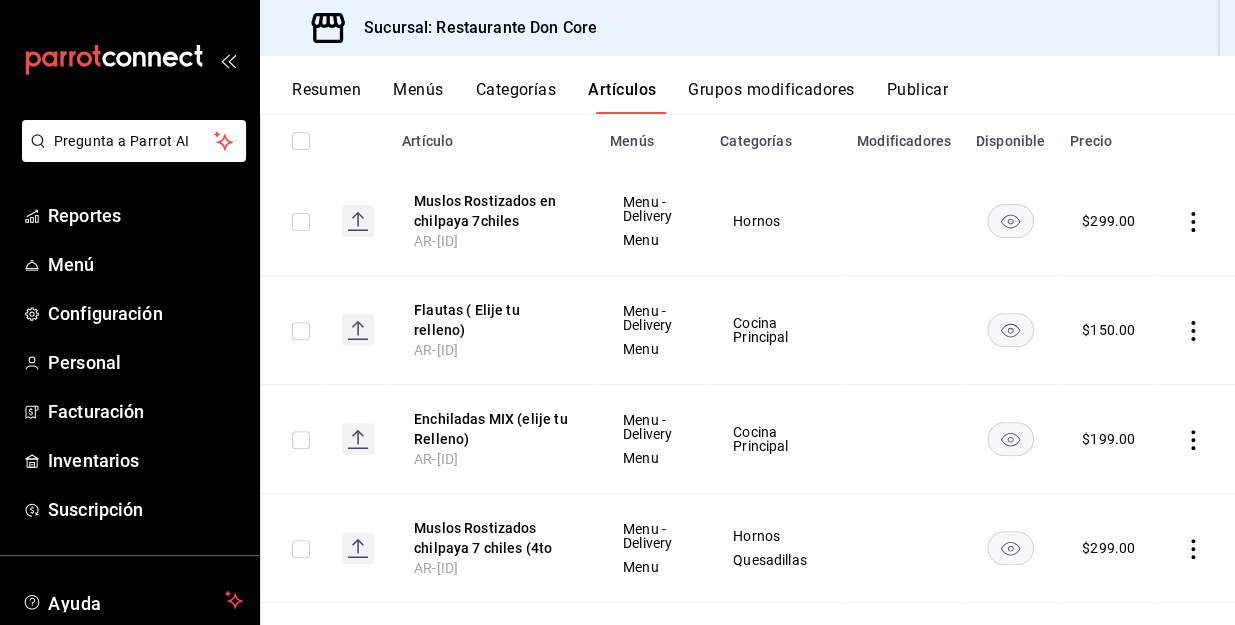 scroll, scrollTop: 298, scrollLeft: 0, axis: vertical 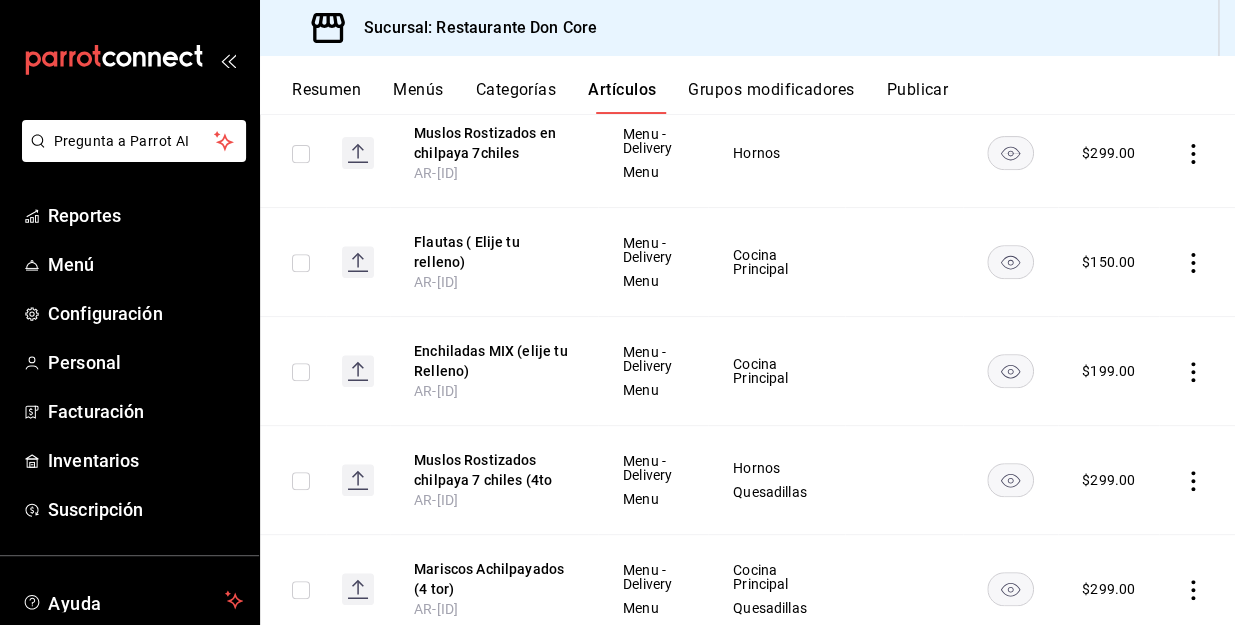 click 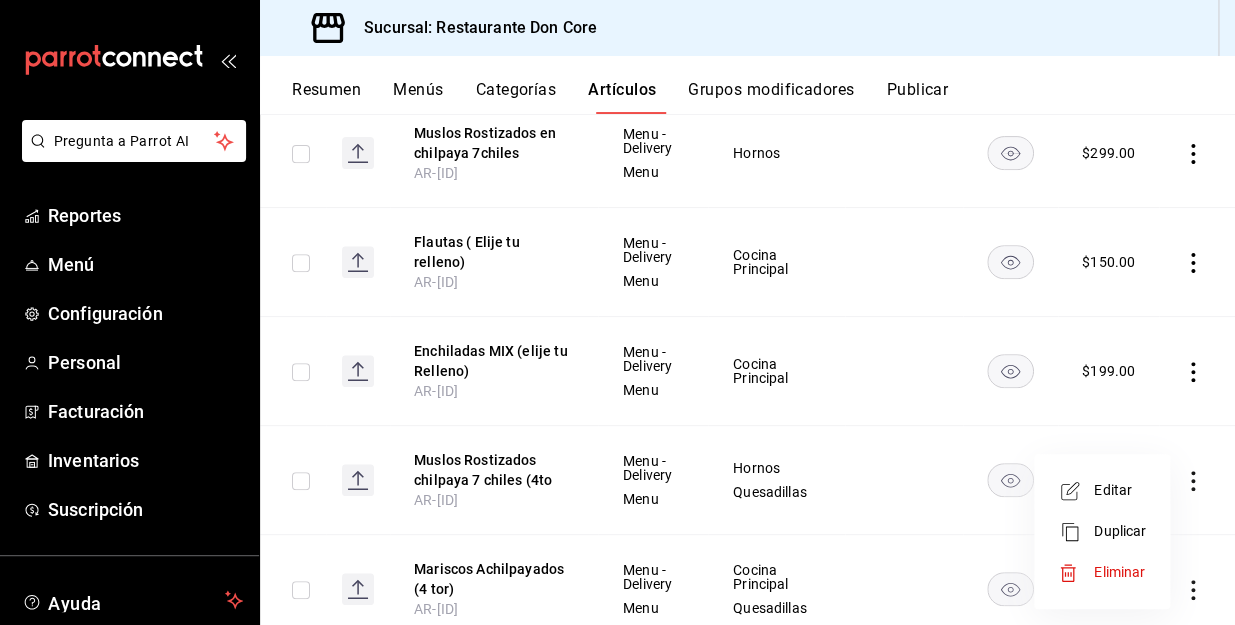 click at bounding box center [1076, 573] 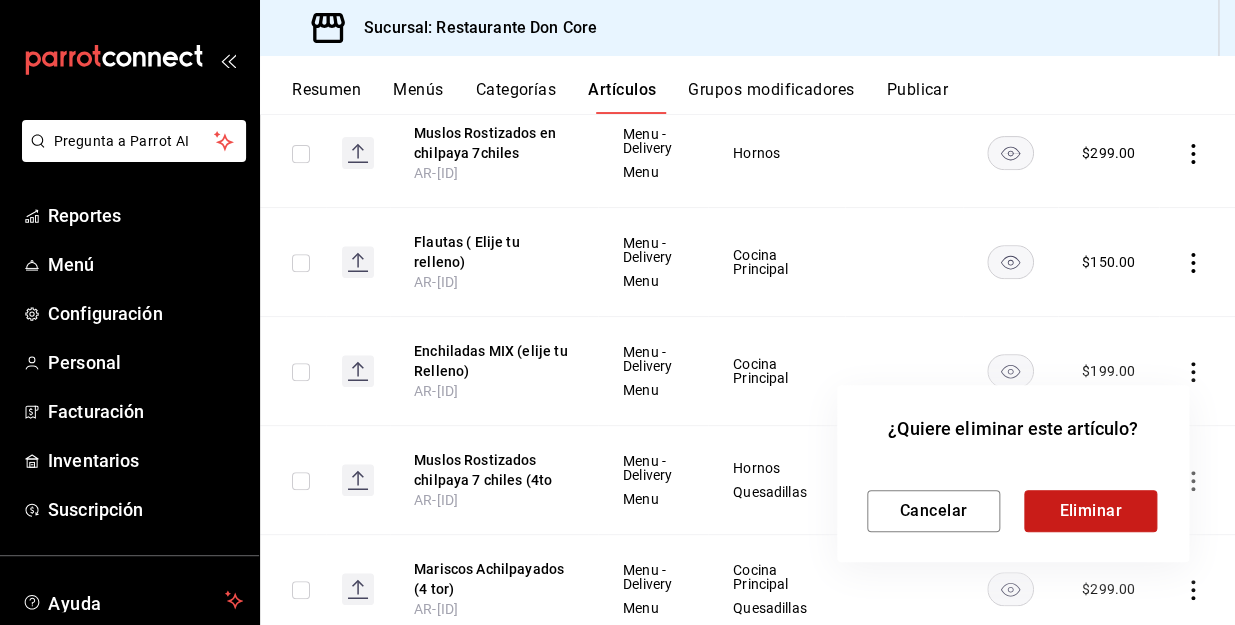 click on "Eliminar" at bounding box center [1090, 511] 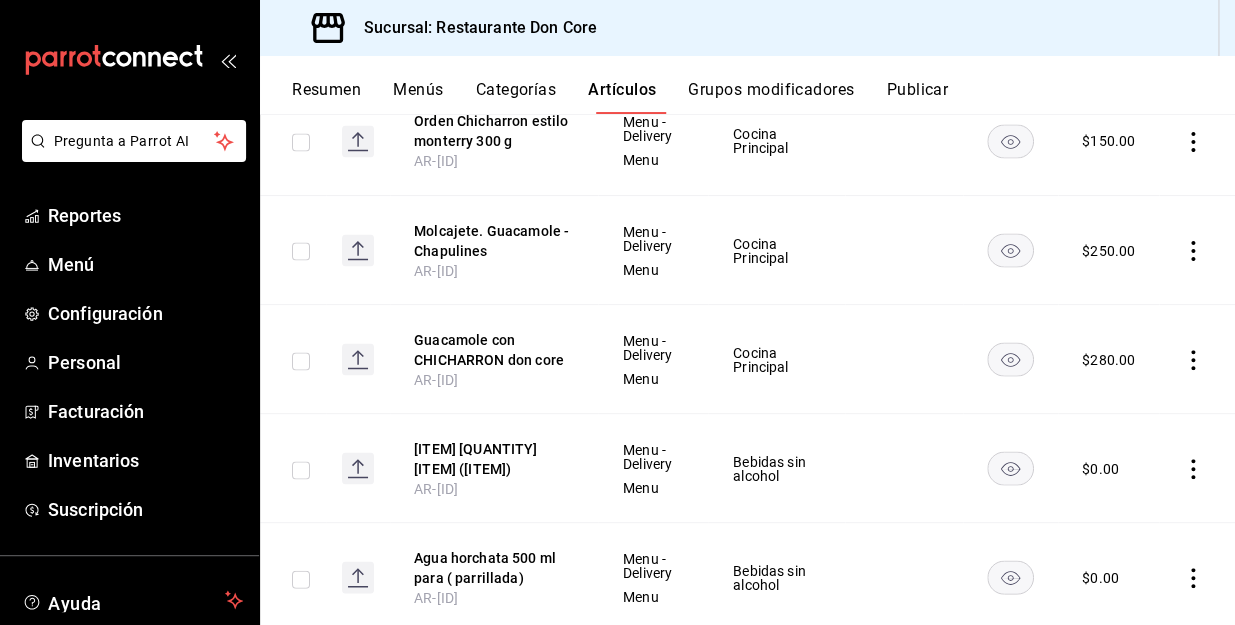 scroll, scrollTop: 1303, scrollLeft: 0, axis: vertical 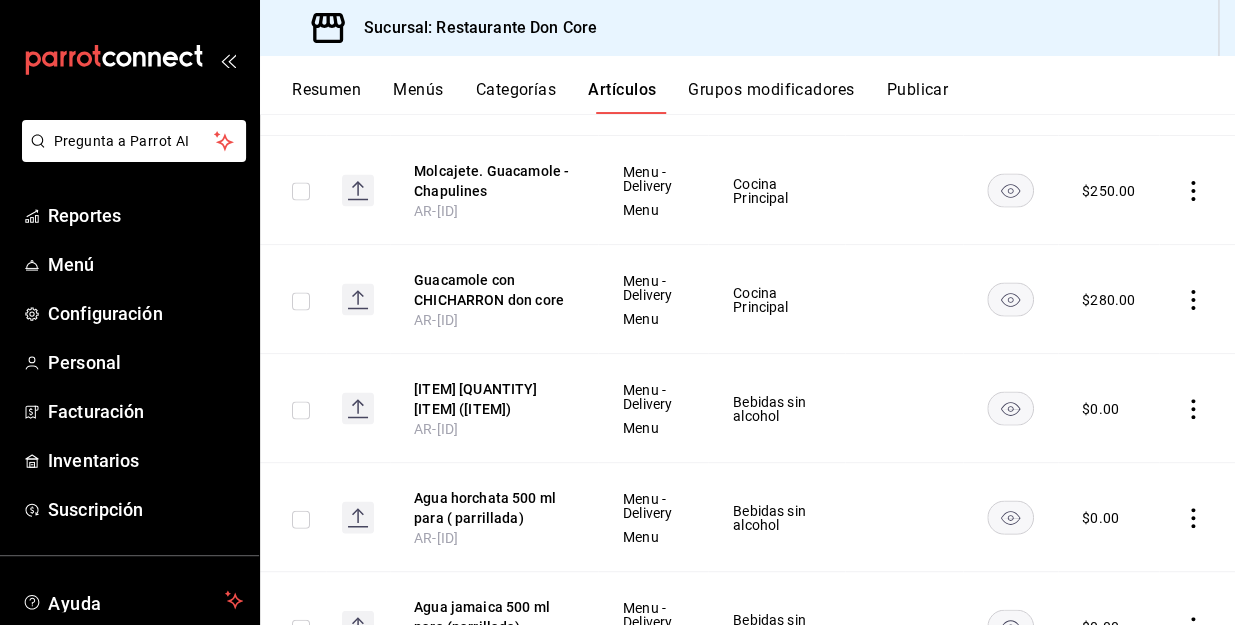 click on "Resumen" at bounding box center (326, 97) 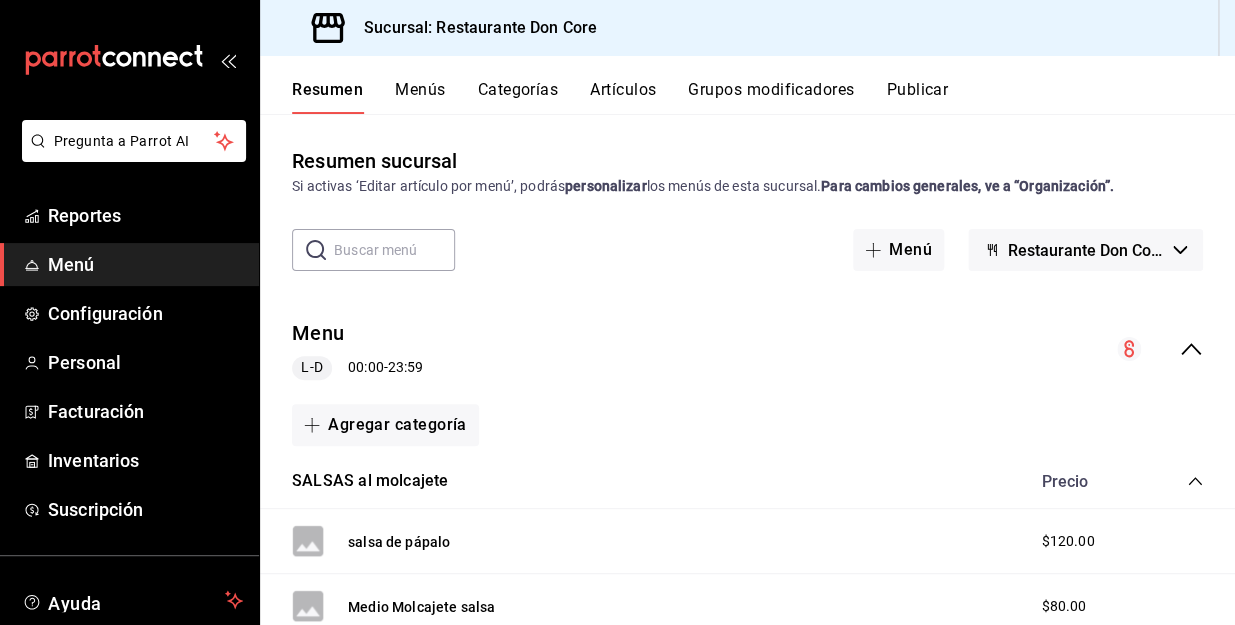 click on "Menús" at bounding box center (420, 97) 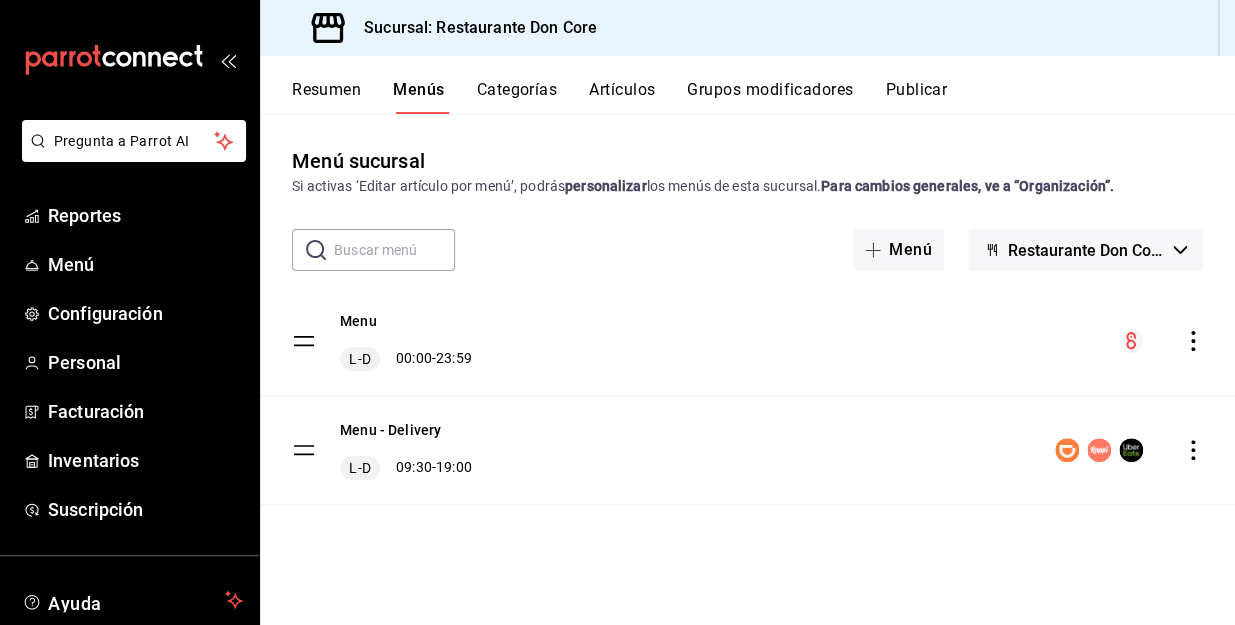 click on "Resumen" at bounding box center [326, 97] 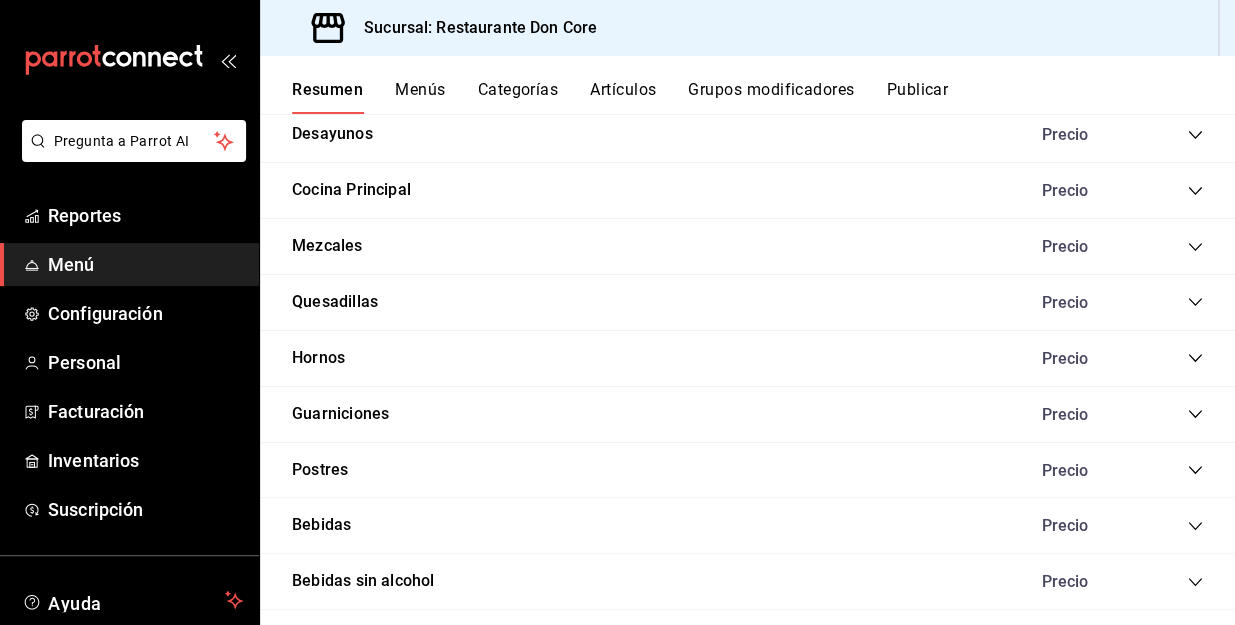 scroll, scrollTop: 1733, scrollLeft: 0, axis: vertical 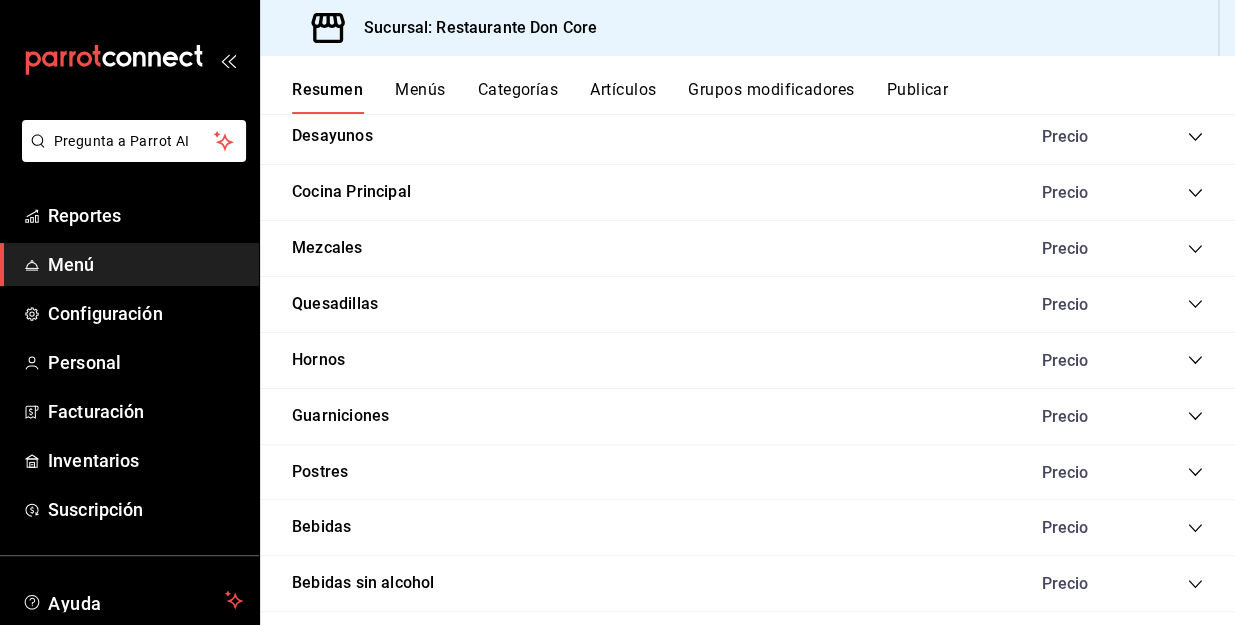 click 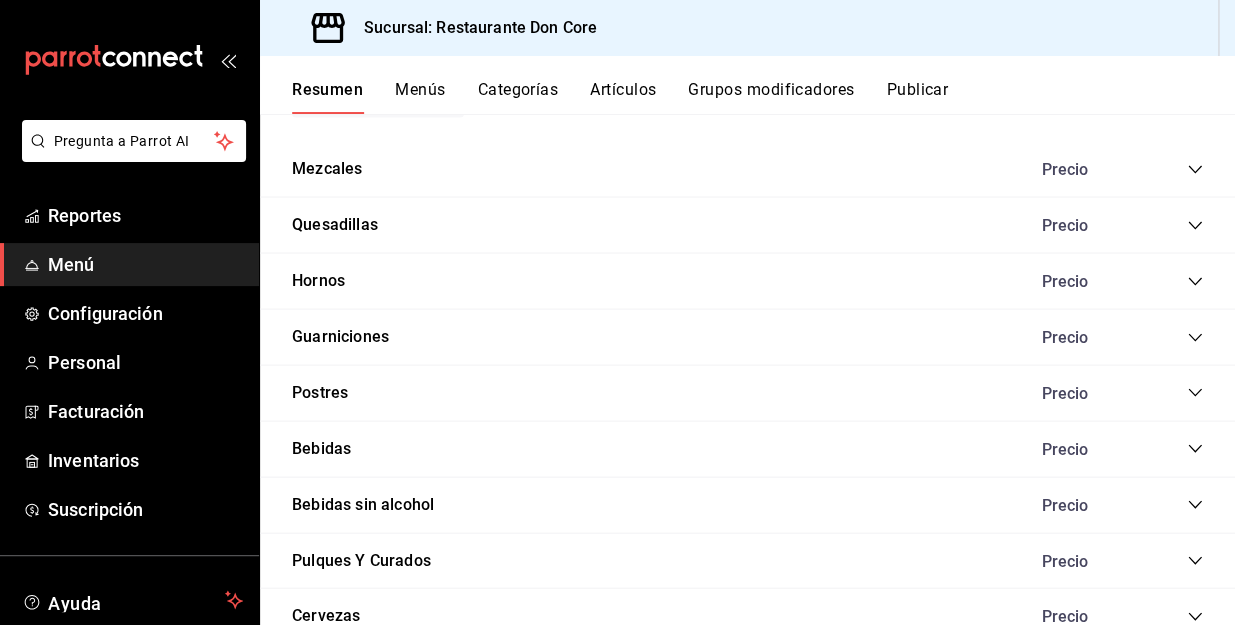 scroll, scrollTop: 4091, scrollLeft: 0, axis: vertical 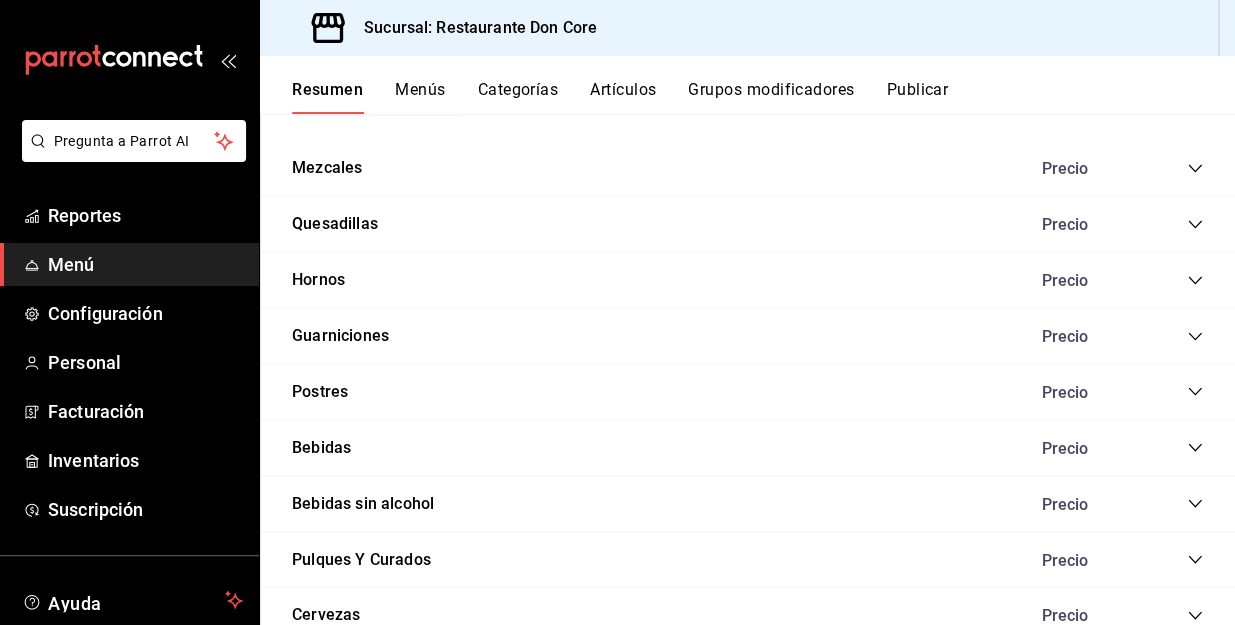 click 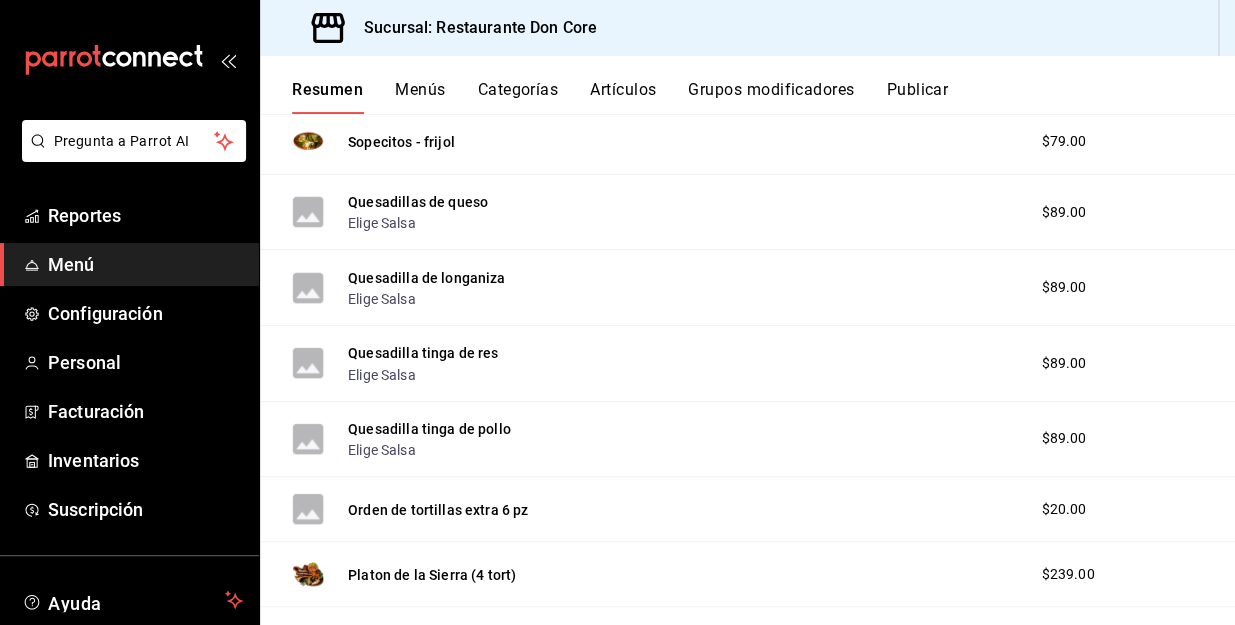 scroll, scrollTop: 4386, scrollLeft: 0, axis: vertical 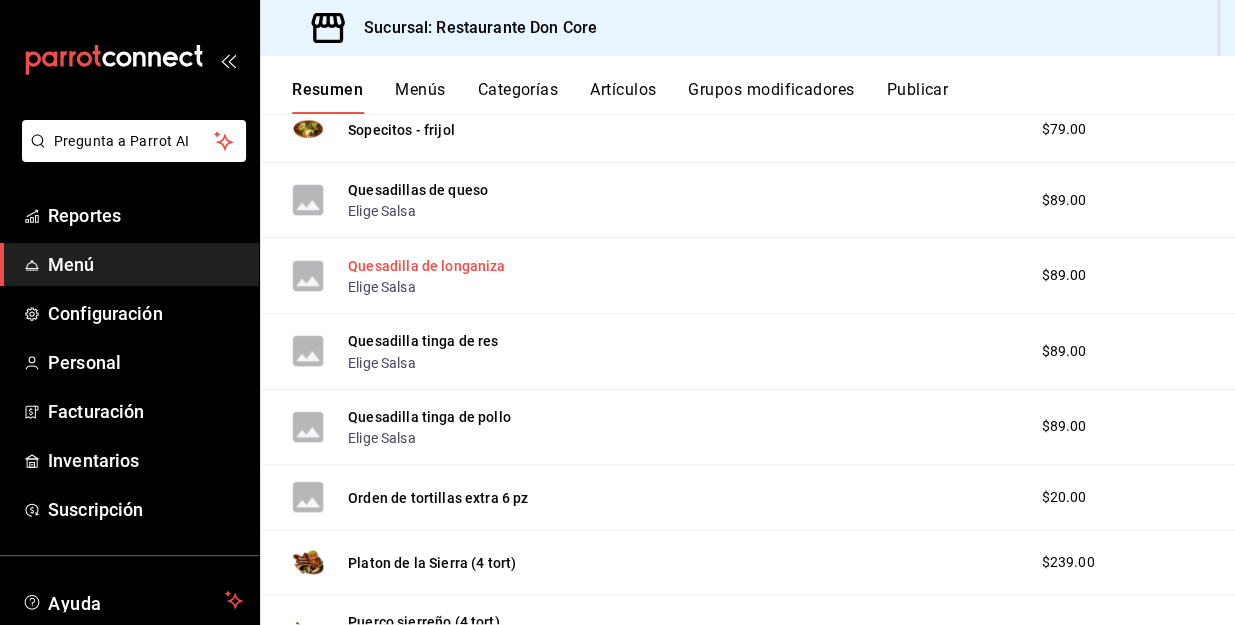 click on "Quesadilla de longaniza" at bounding box center [426, 266] 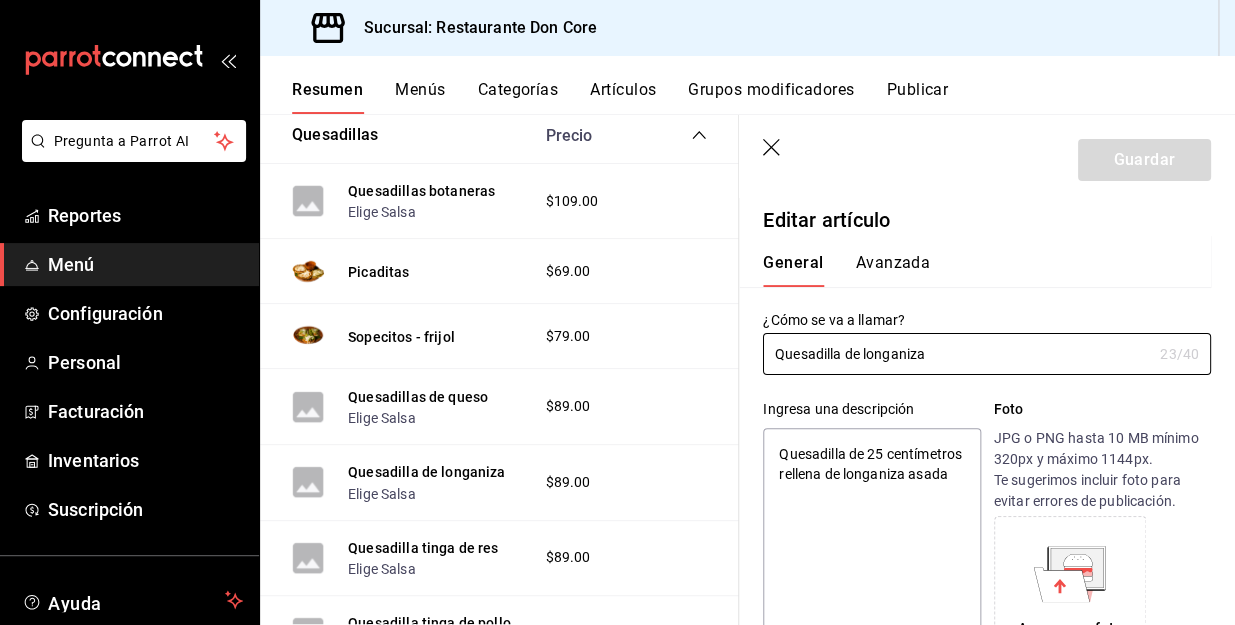 type on "x" 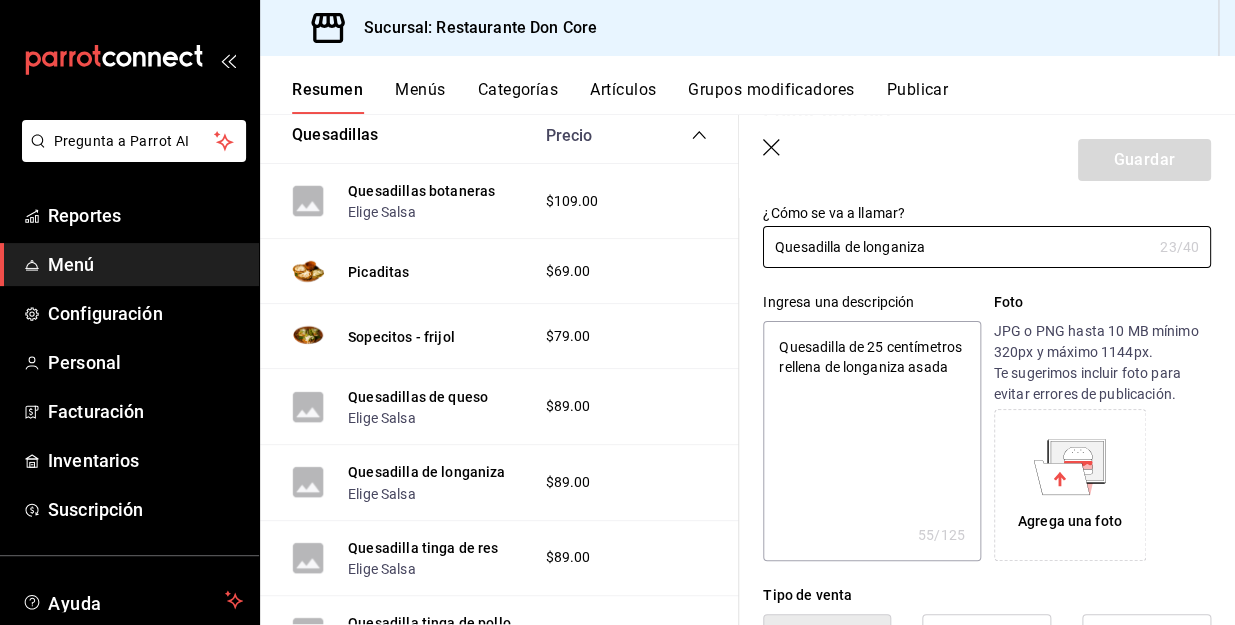 scroll, scrollTop: 0, scrollLeft: 0, axis: both 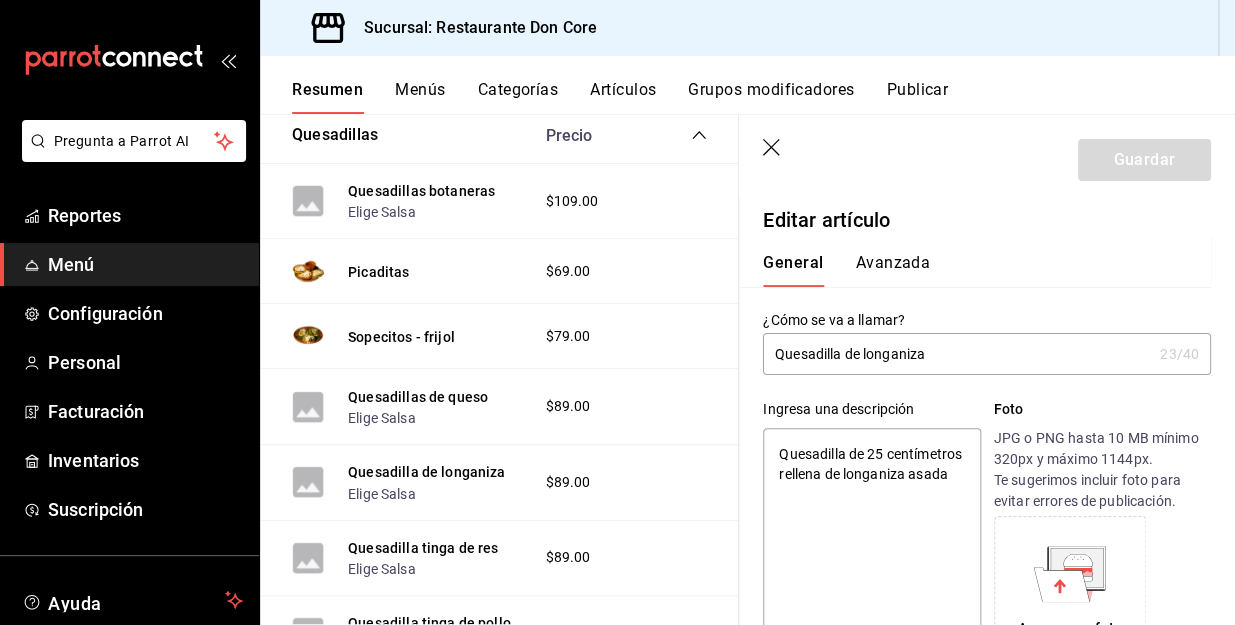 click on "General Avanzada" at bounding box center (975, 261) 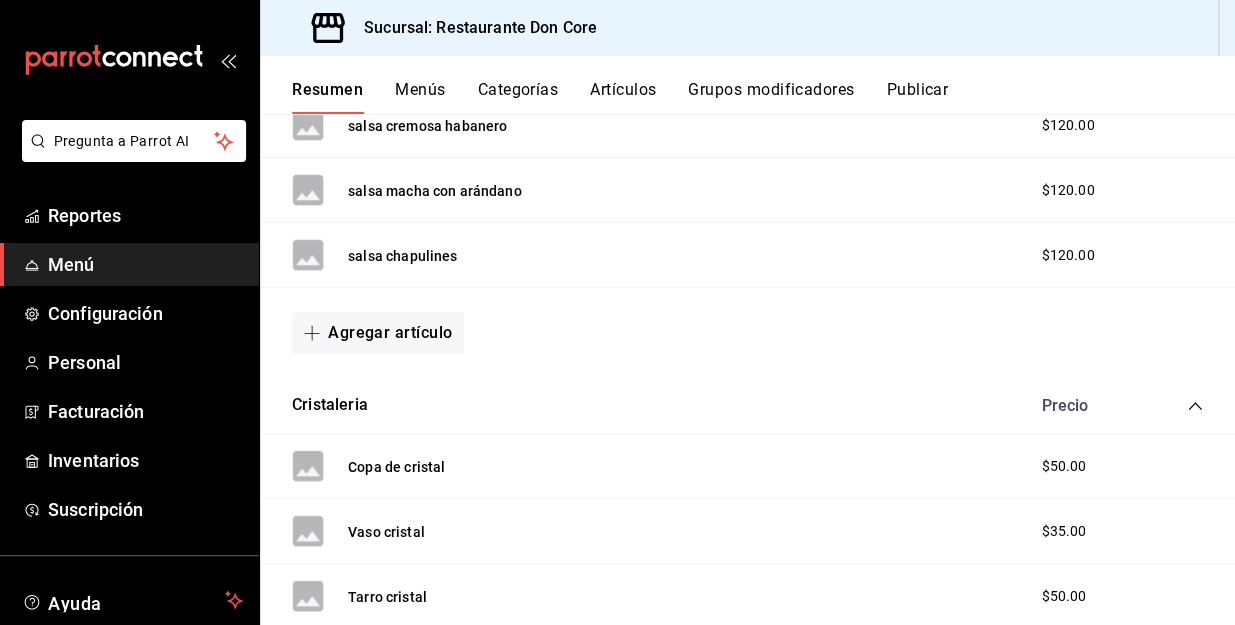 scroll, scrollTop: 280, scrollLeft: 0, axis: vertical 